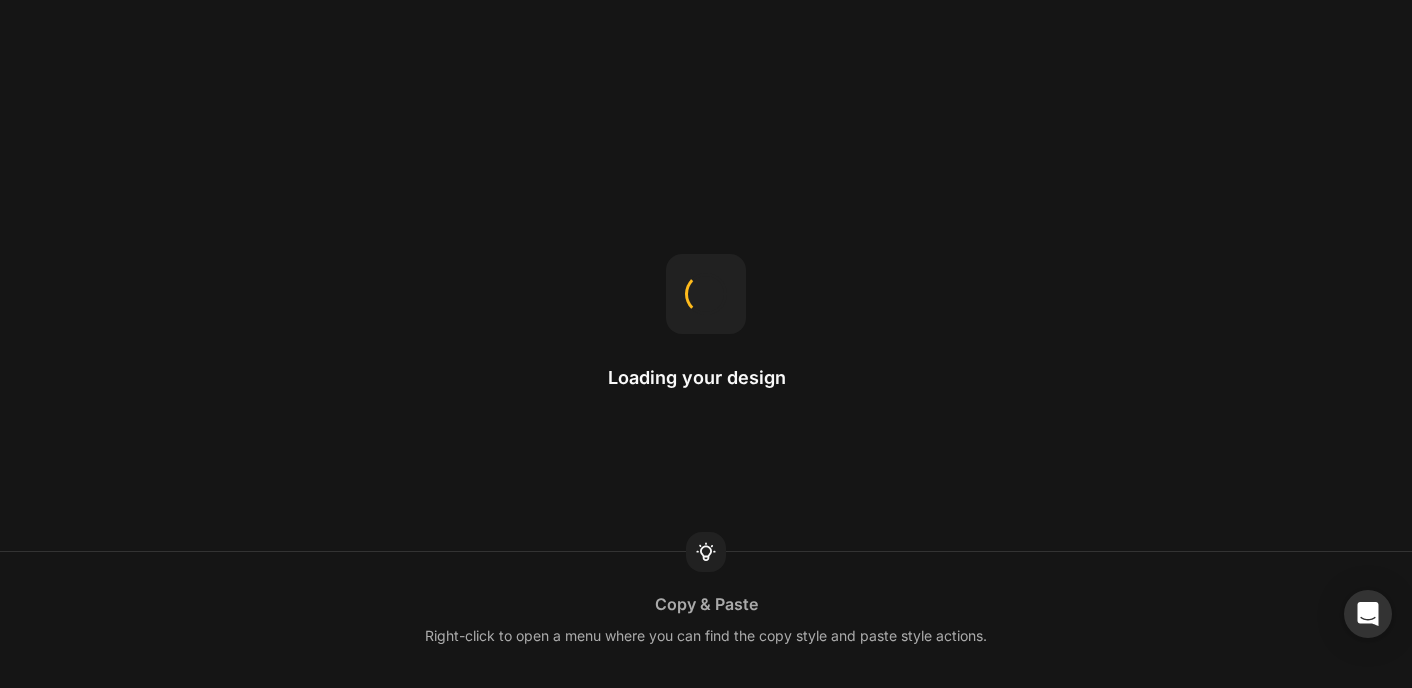 scroll, scrollTop: 0, scrollLeft: 0, axis: both 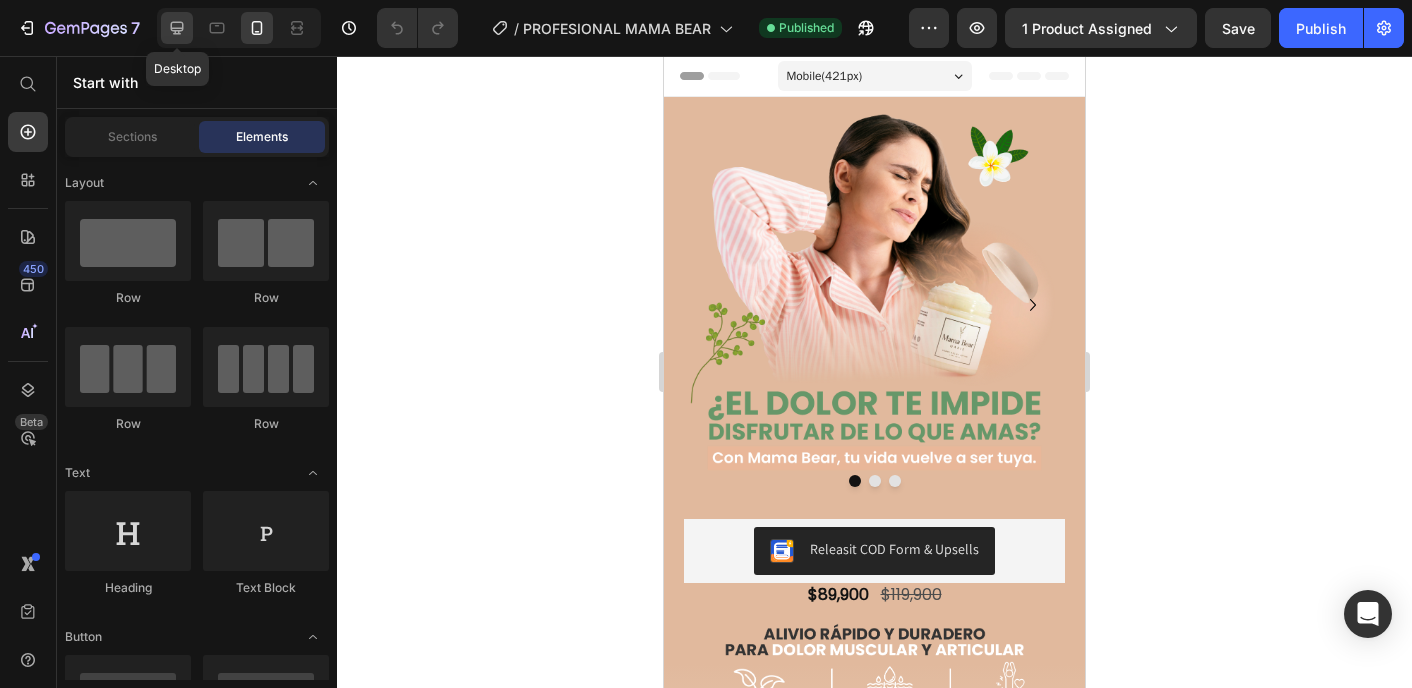 click 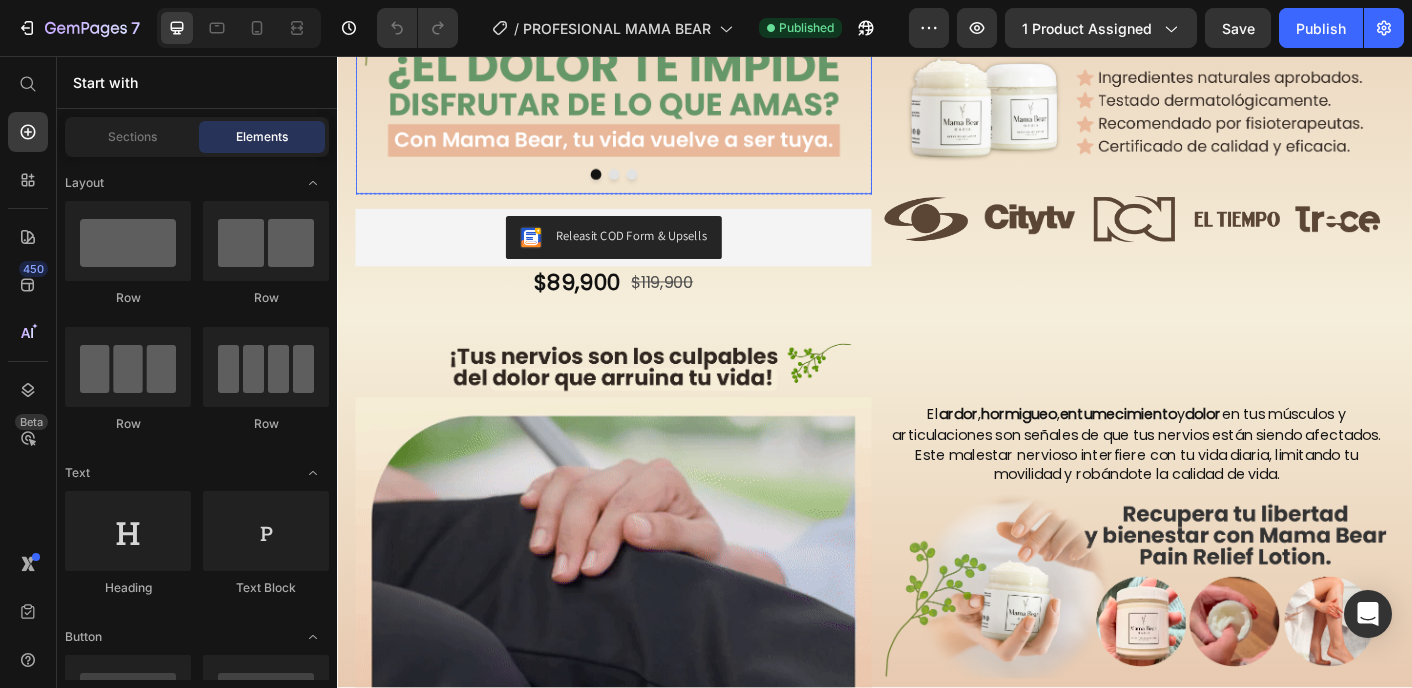 scroll, scrollTop: 634, scrollLeft: 0, axis: vertical 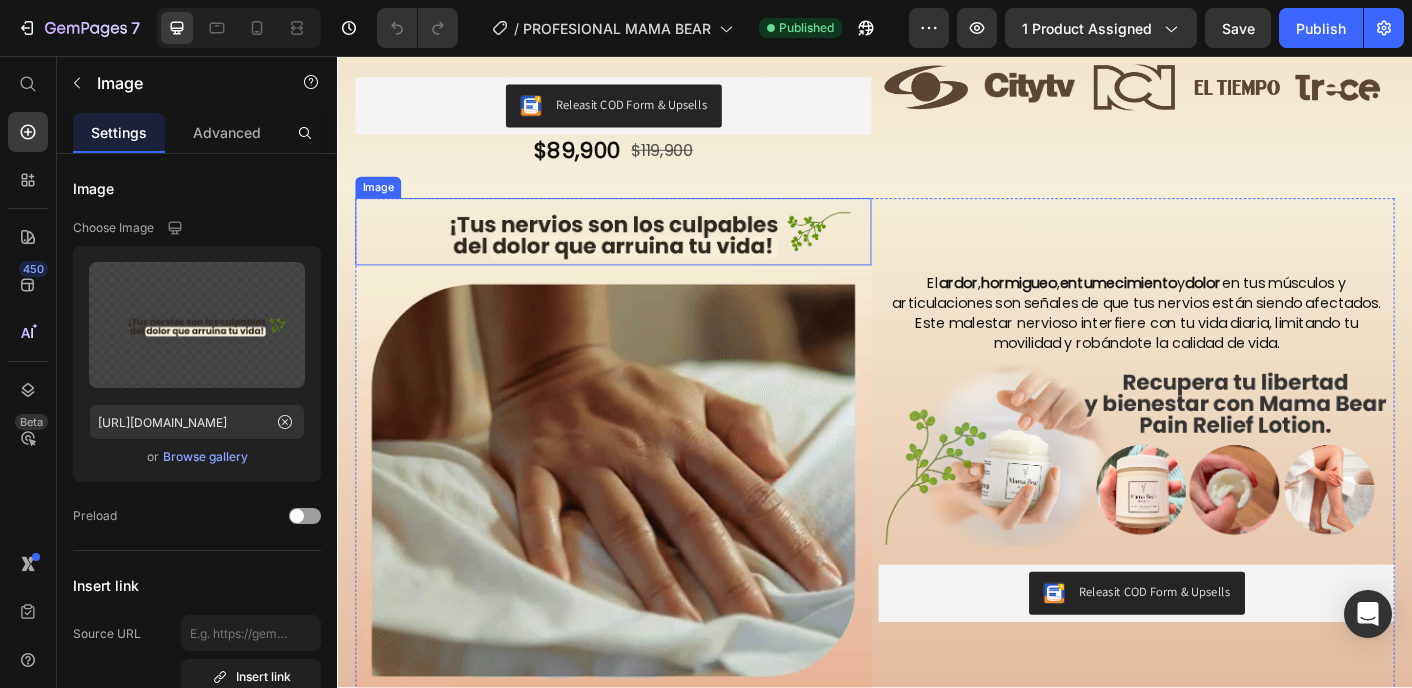 click at bounding box center (645, 252) 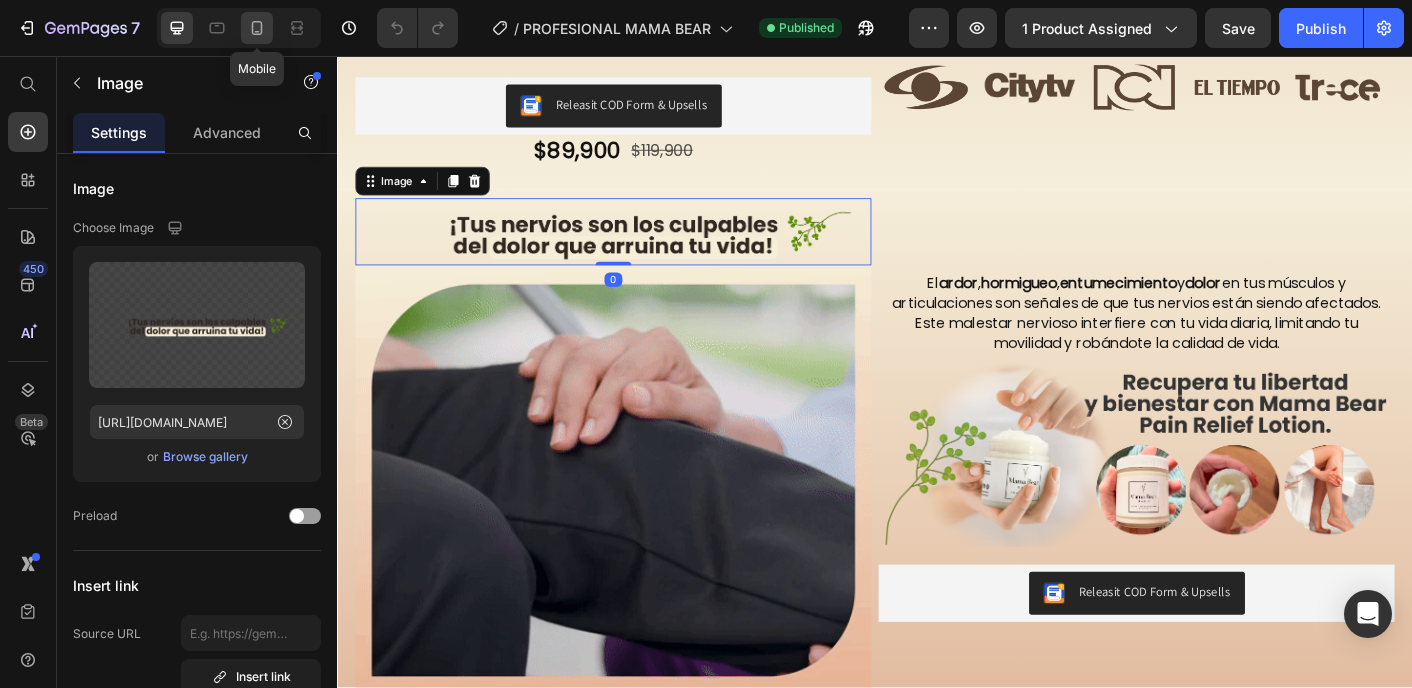 click 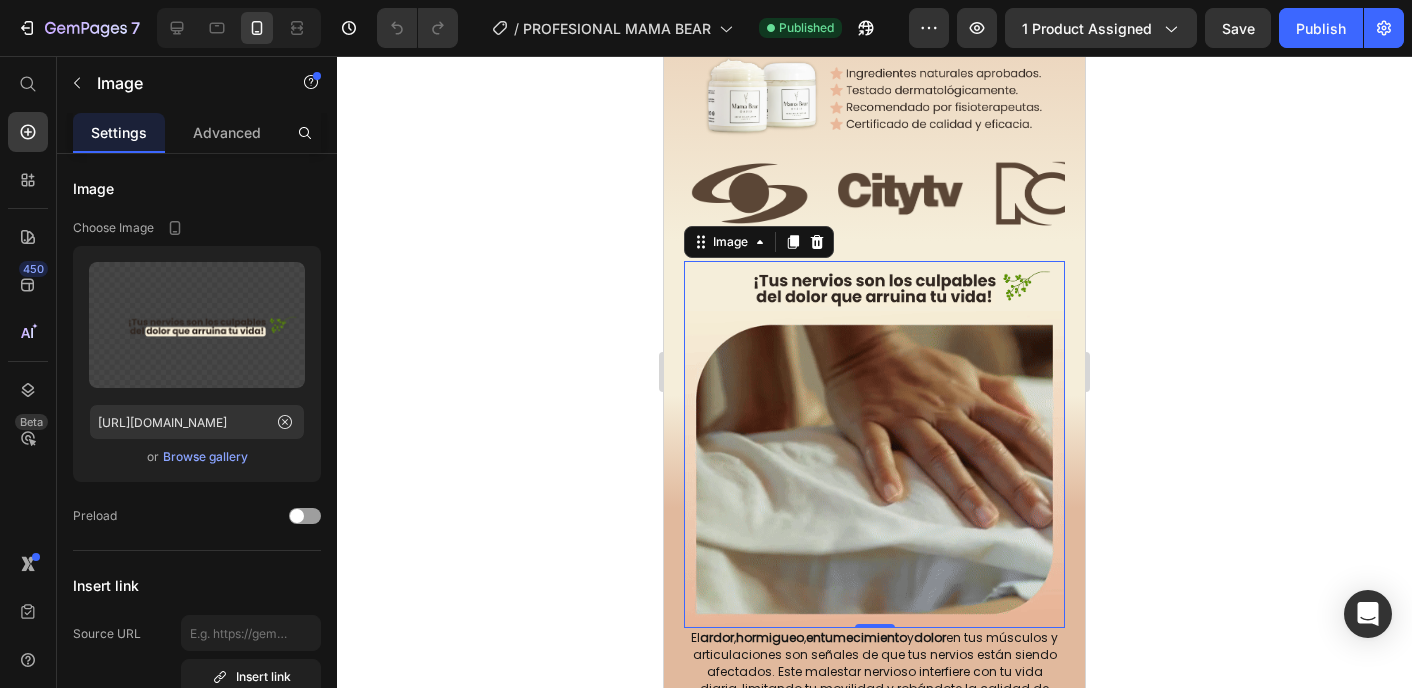scroll, scrollTop: 984, scrollLeft: 0, axis: vertical 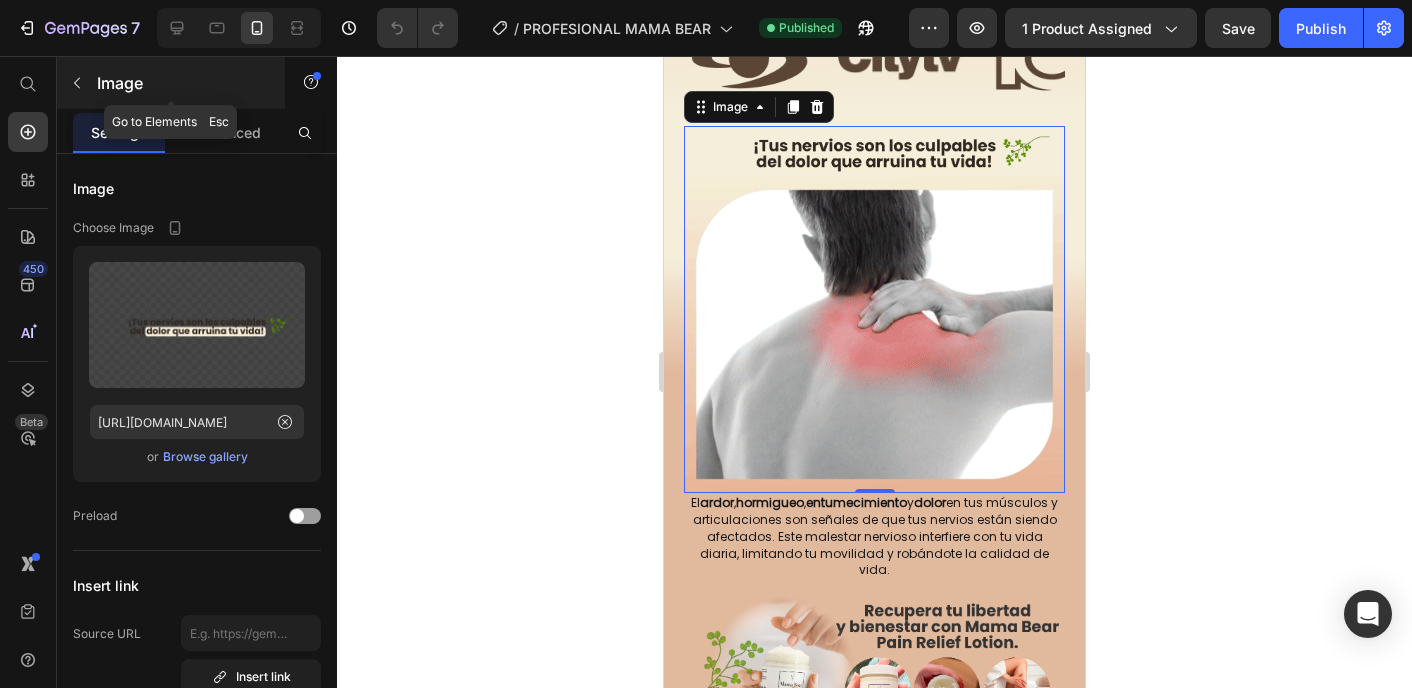 click on "Image" at bounding box center [182, 83] 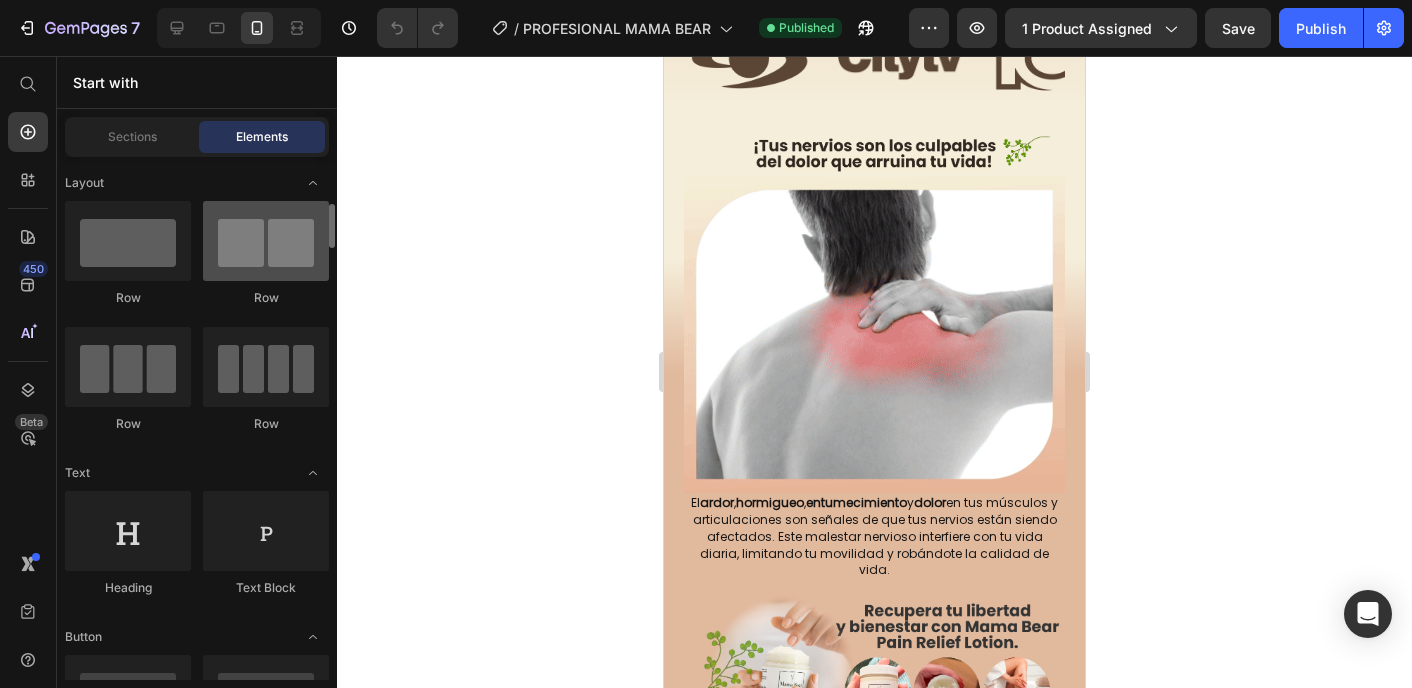 scroll, scrollTop: 74, scrollLeft: 0, axis: vertical 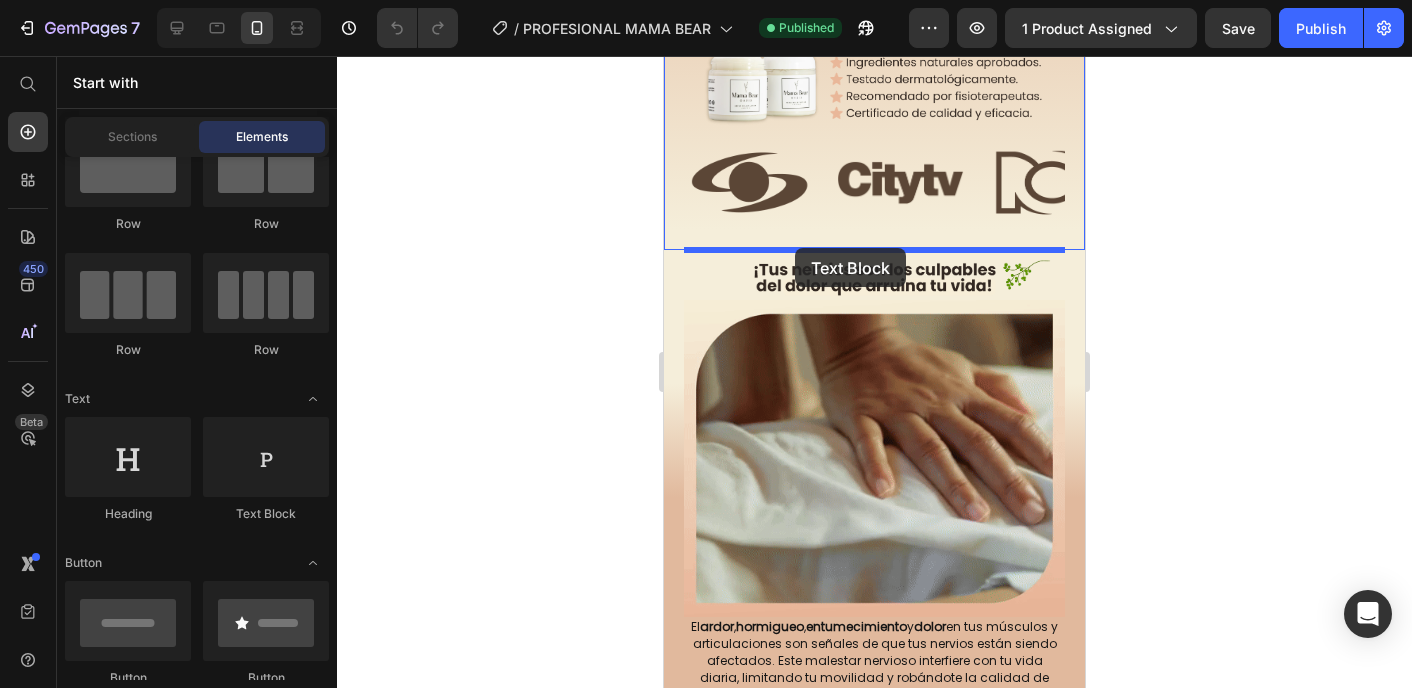 drag, startPoint x: 924, startPoint y: 502, endPoint x: 795, endPoint y: 248, distance: 284.88068 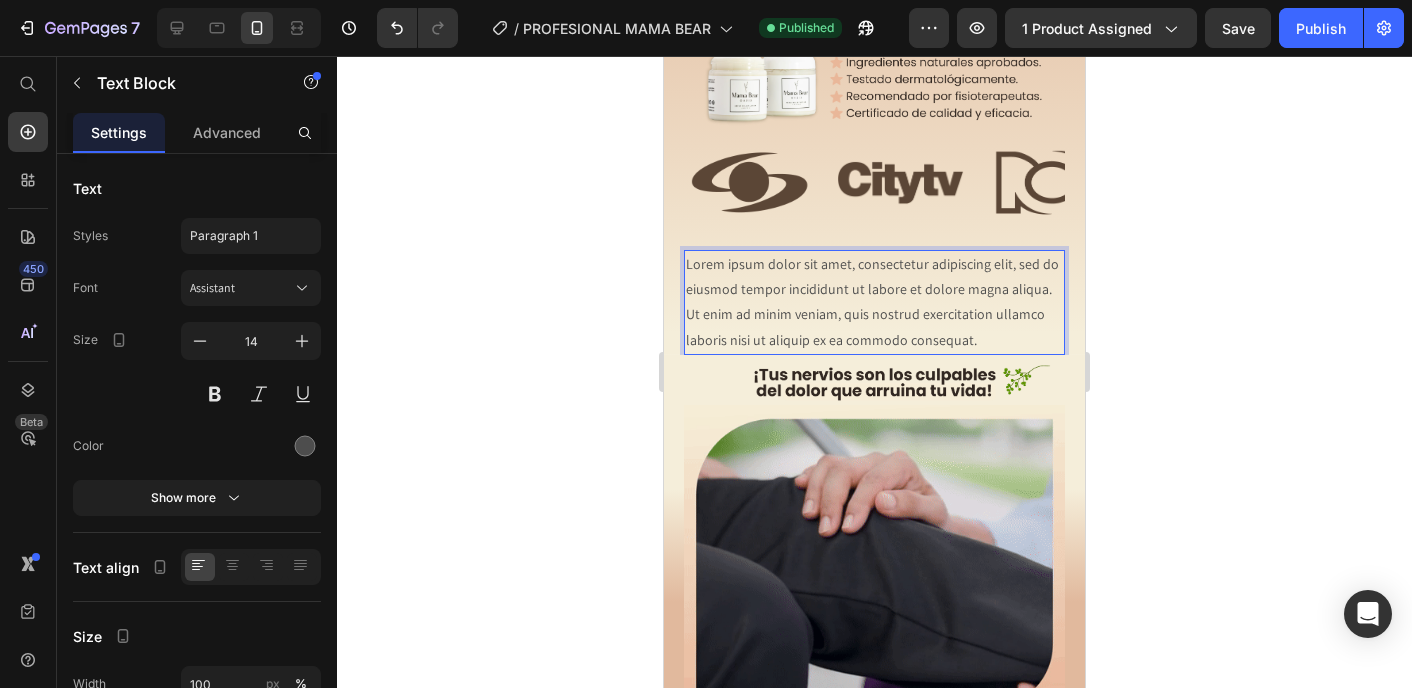 click on "Lorem ipsum dolor sit amet, consectetur adipiscing elit, sed do eiusmod tempor incididunt ut labore et dolore magna aliqua. Ut enim ad minim veniam, quis nostrud exercitation ullamco laboris nisi ut aliquip ex ea commodo consequat." at bounding box center (874, 302) 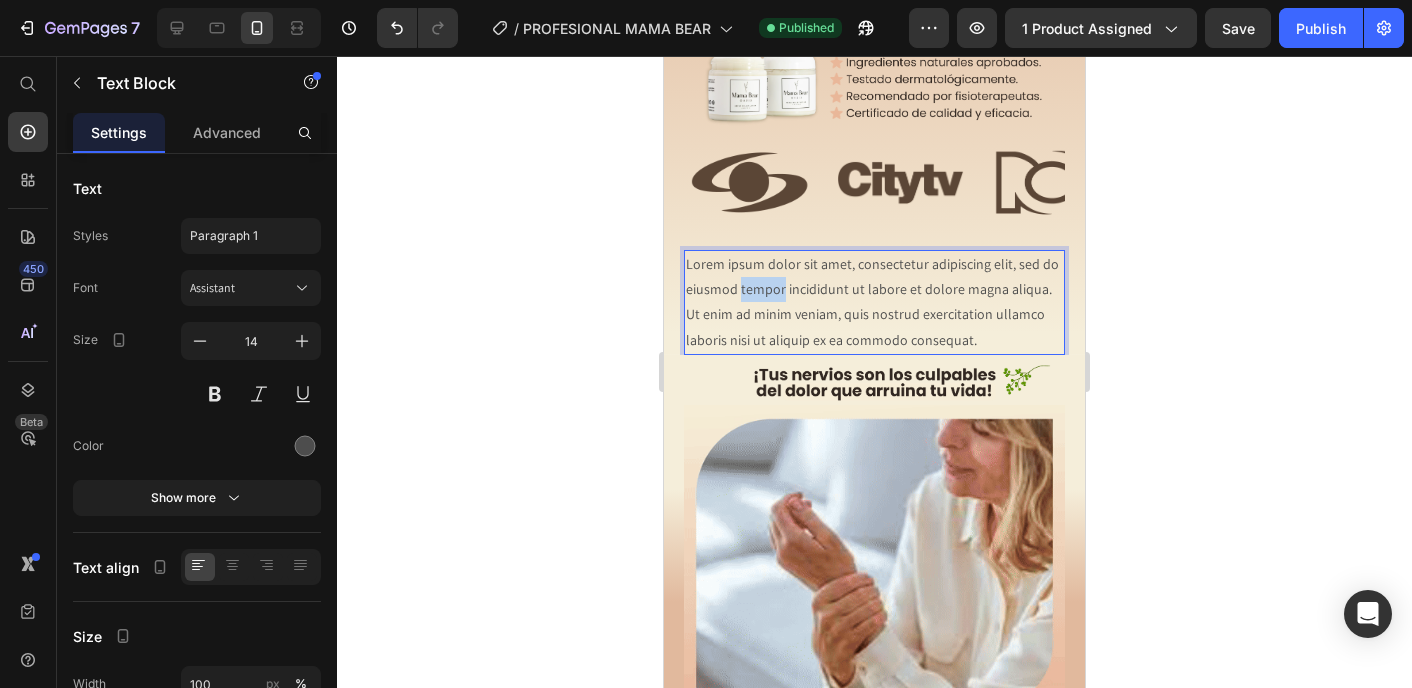click on "Lorem ipsum dolor sit amet, consectetur adipiscing elit, sed do eiusmod tempor incididunt ut labore et dolore magna aliqua. Ut enim ad minim veniam, quis nostrud exercitation ullamco laboris nisi ut aliquip ex ea commodo consequat." at bounding box center [874, 302] 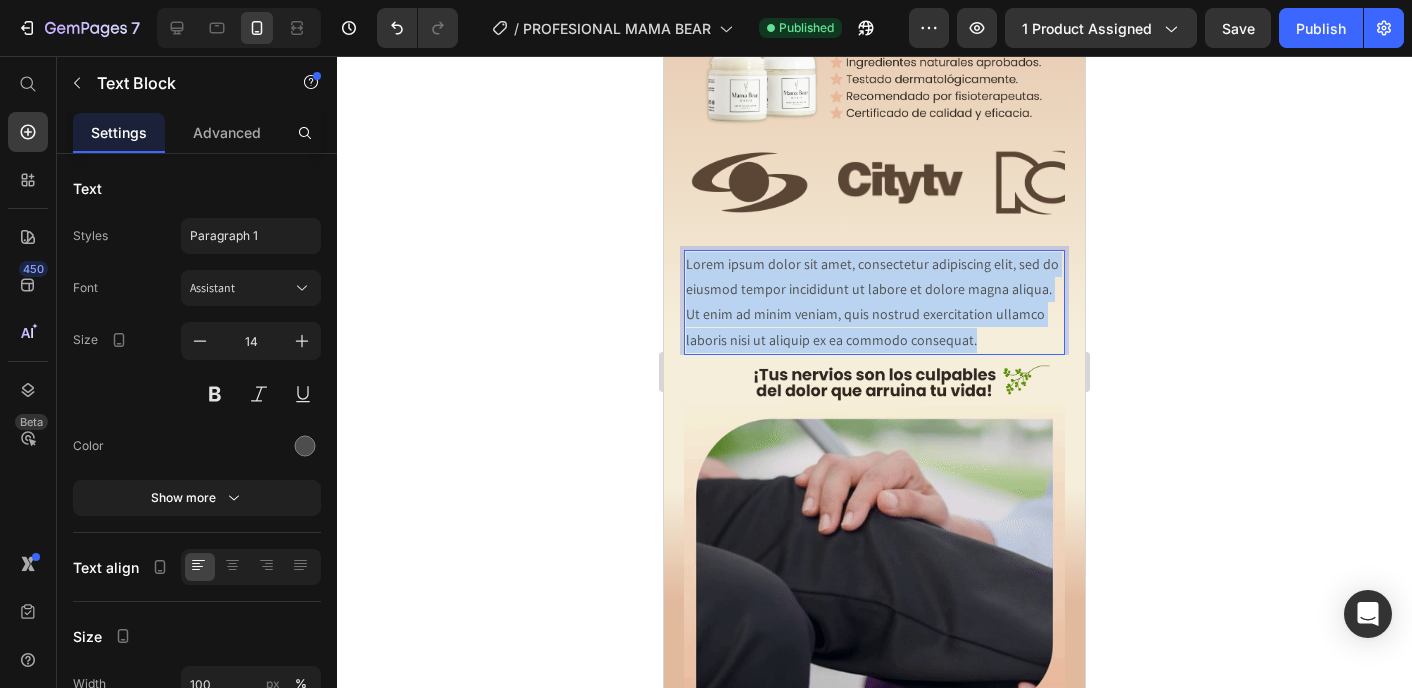 click on "Lorem ipsum dolor sit amet, consectetur adipiscing elit, sed do eiusmod tempor incididunt ut labore et dolore magna aliqua. Ut enim ad minim veniam, quis nostrud exercitation ullamco laboris nisi ut aliquip ex ea commodo consequat." at bounding box center (874, 302) 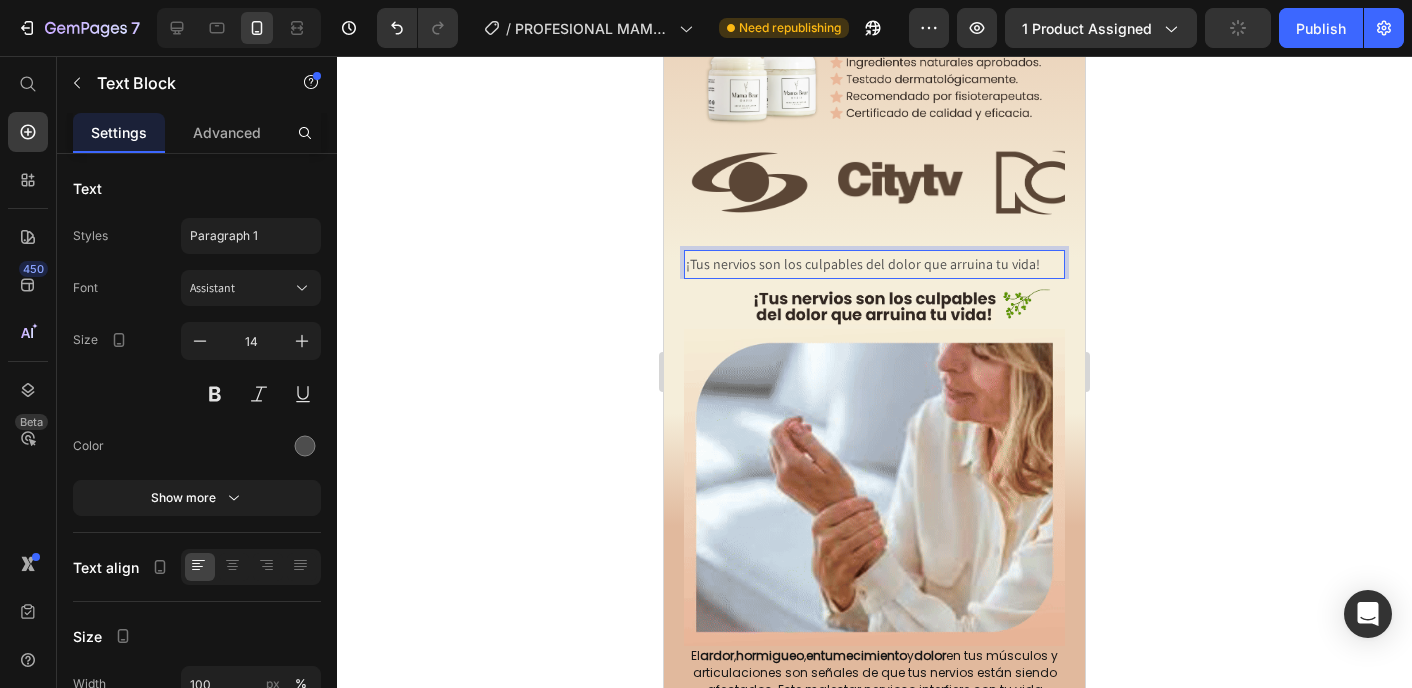 click on "¡Tus nervios son los culpables del dolor que arruina tu vida!" at bounding box center [874, 264] 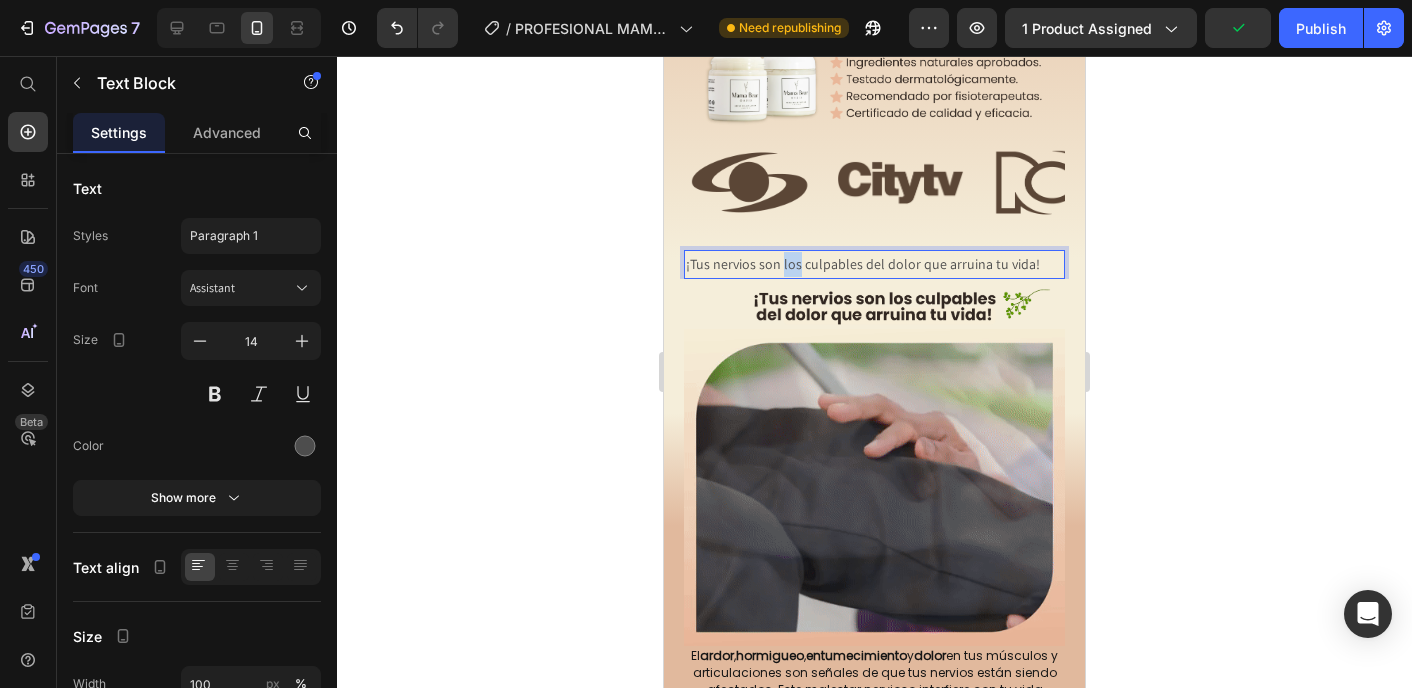 click on "¡Tus nervios son los culpables del dolor que arruina tu vida!" at bounding box center [874, 264] 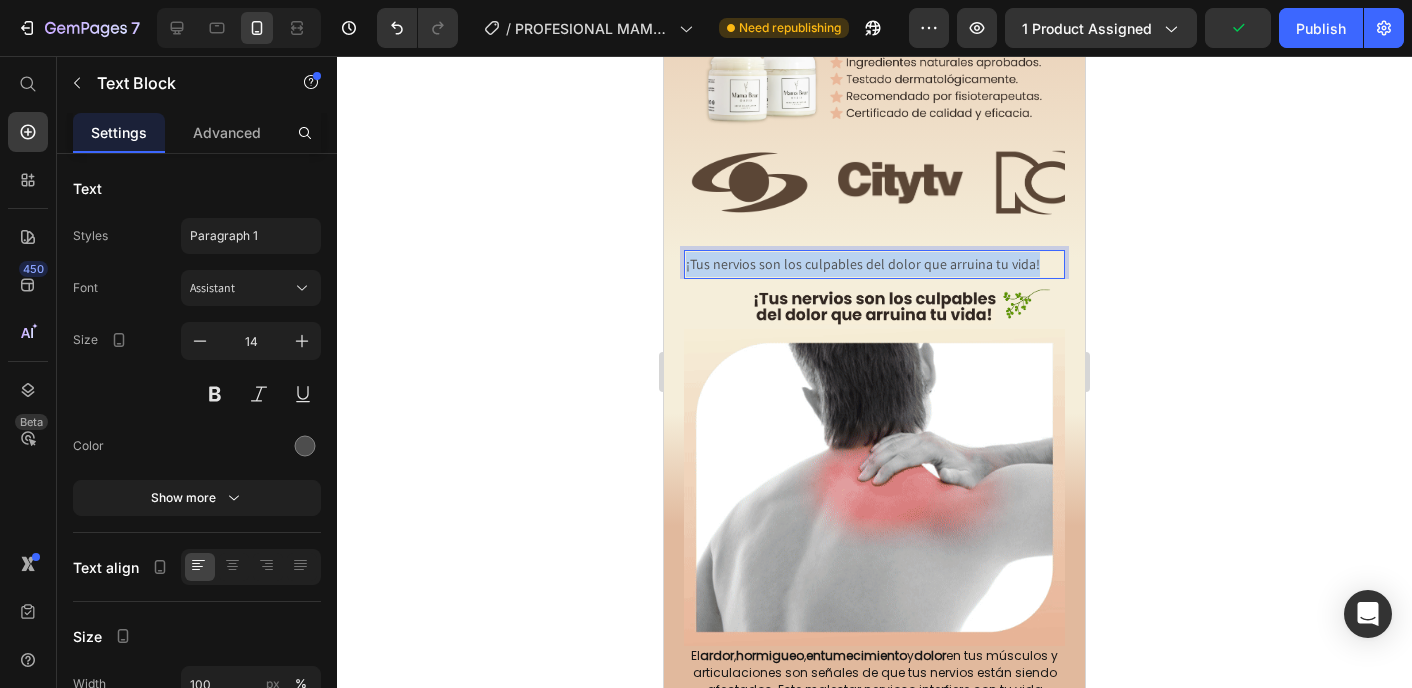 click on "¡Tus nervios son los culpables del dolor que arruina tu vida!" at bounding box center [874, 264] 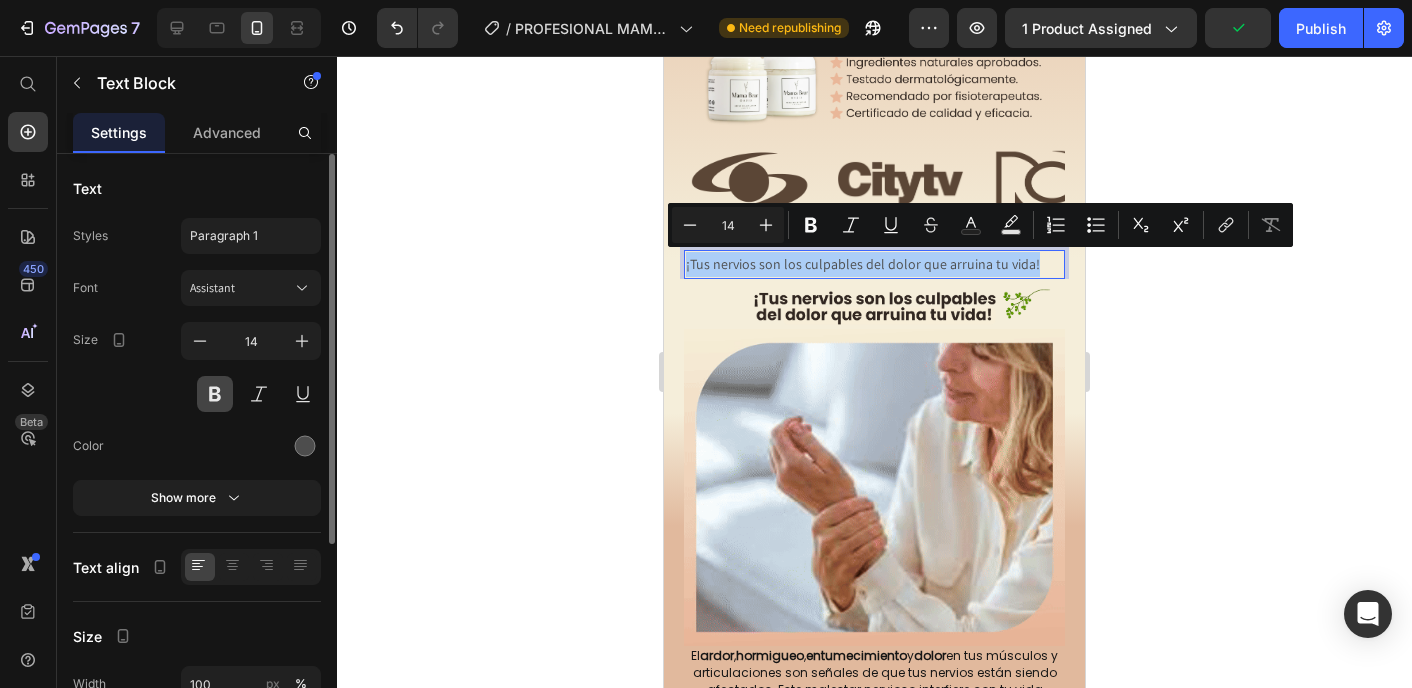click at bounding box center [215, 394] 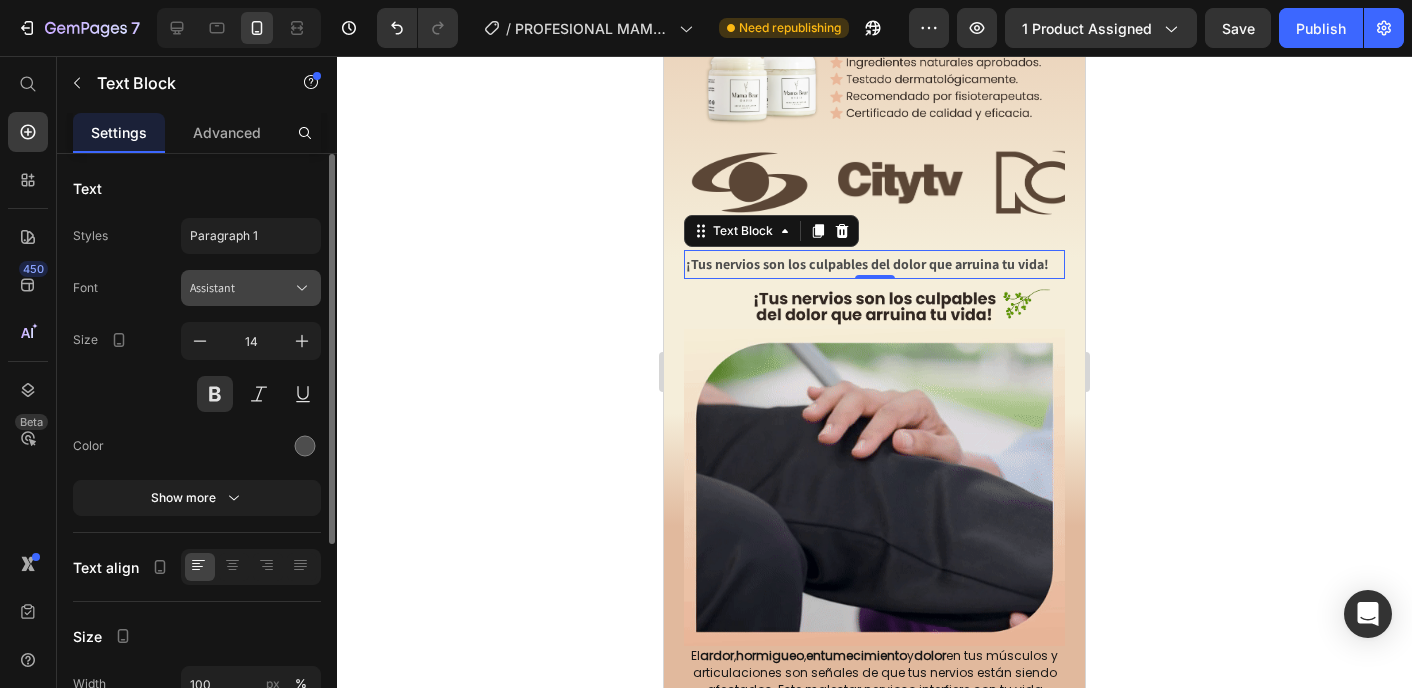 click on "Assistant" at bounding box center [241, 288] 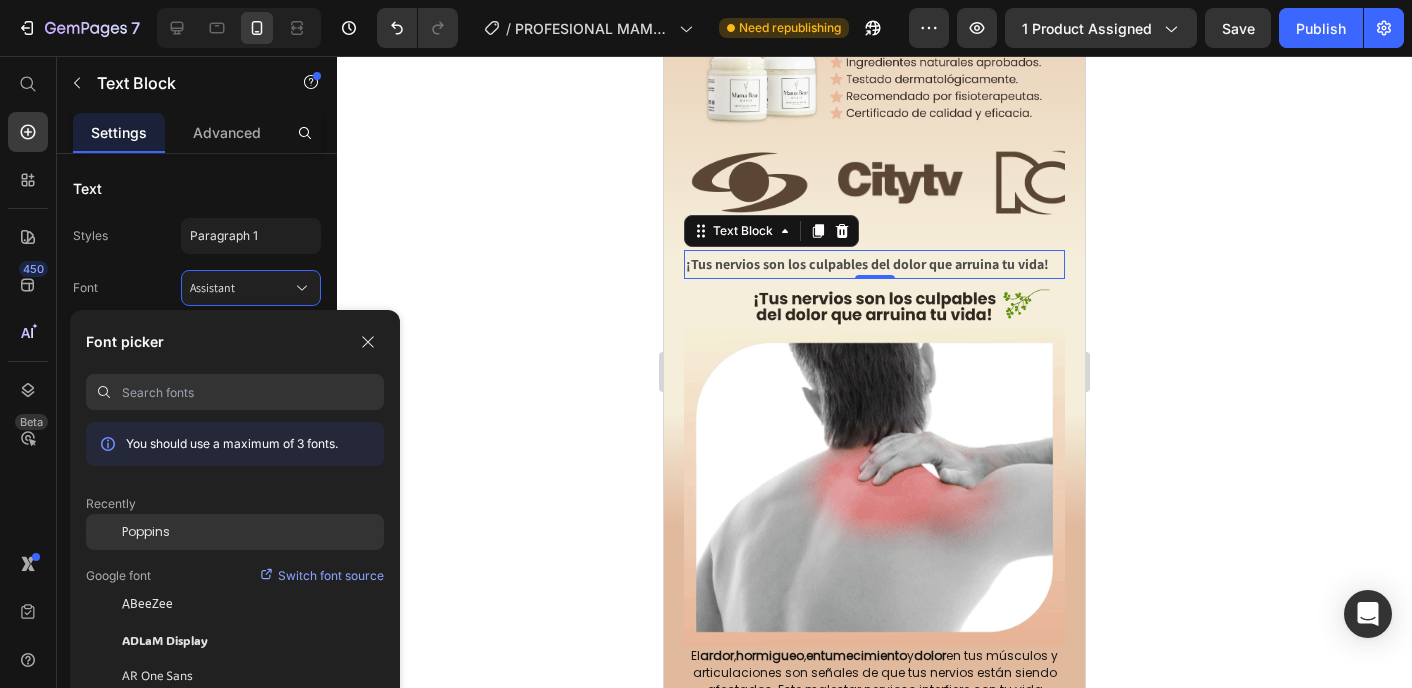 click on "Poppins" 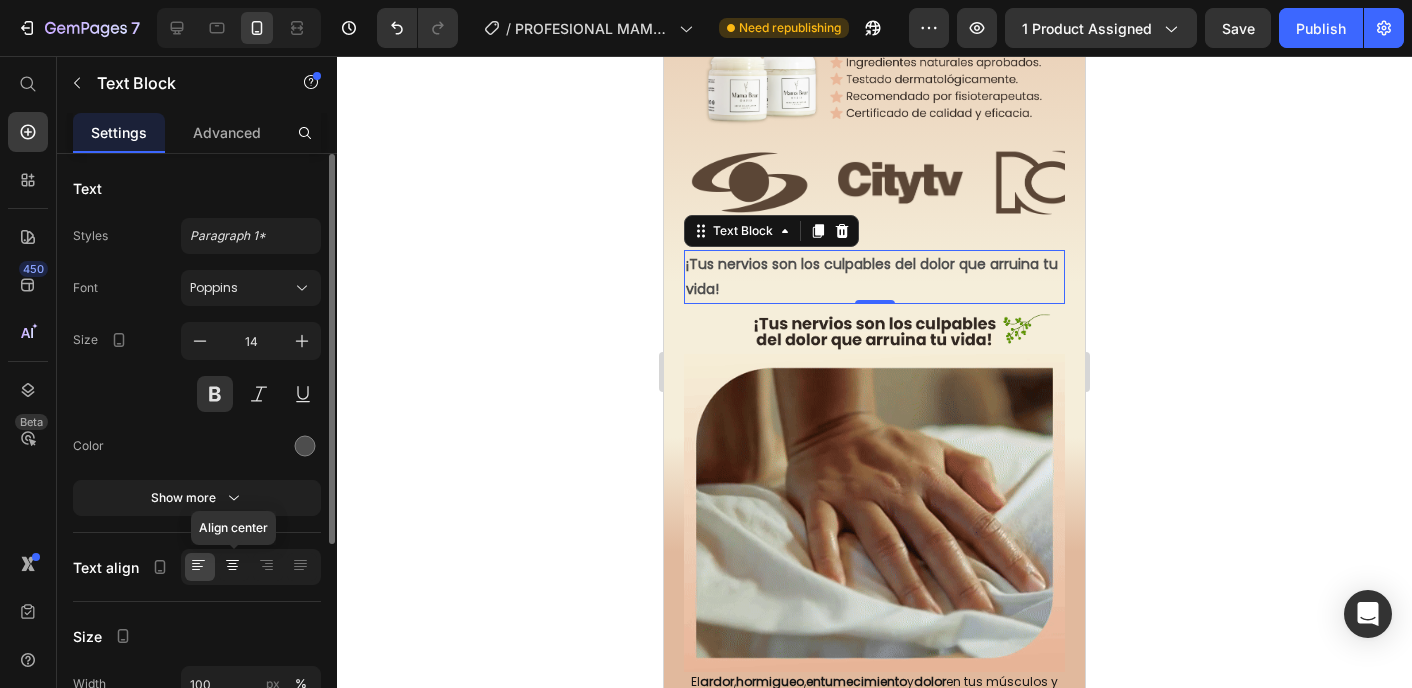 click 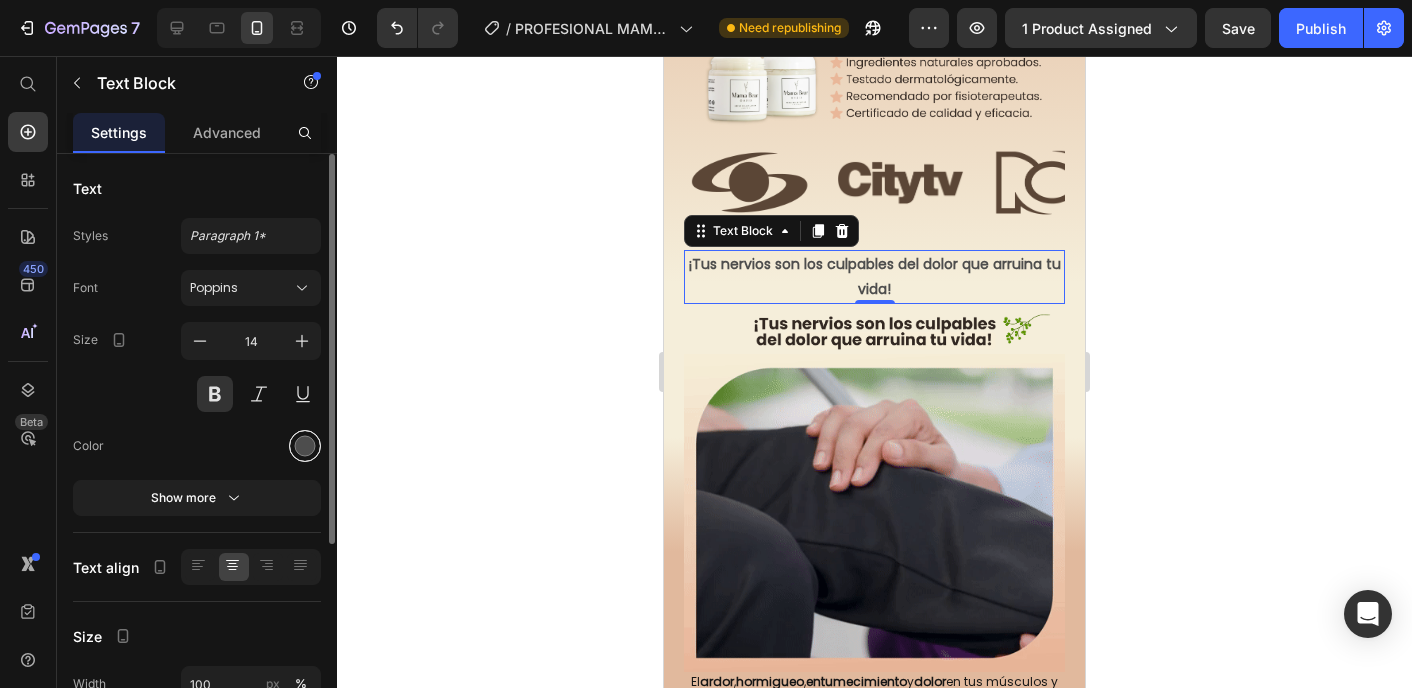 click at bounding box center (305, 446) 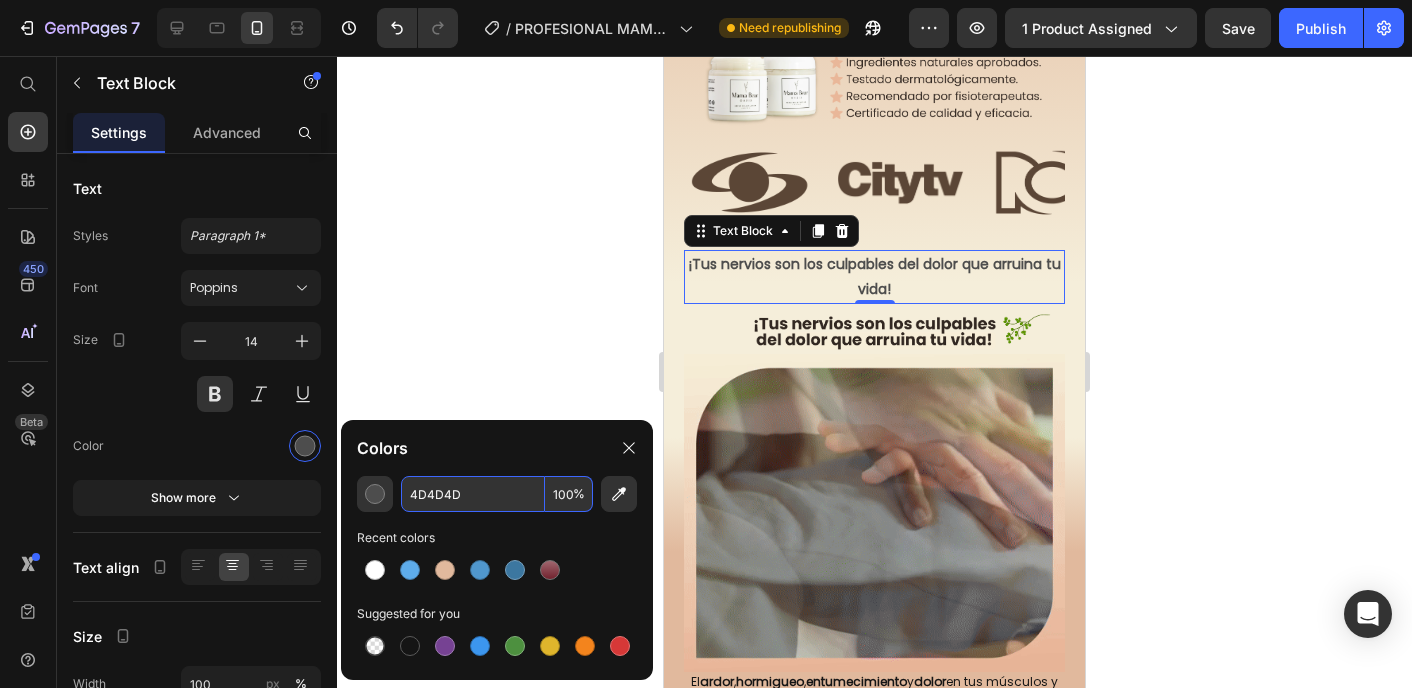click on "4D4D4D" at bounding box center (473, 494) 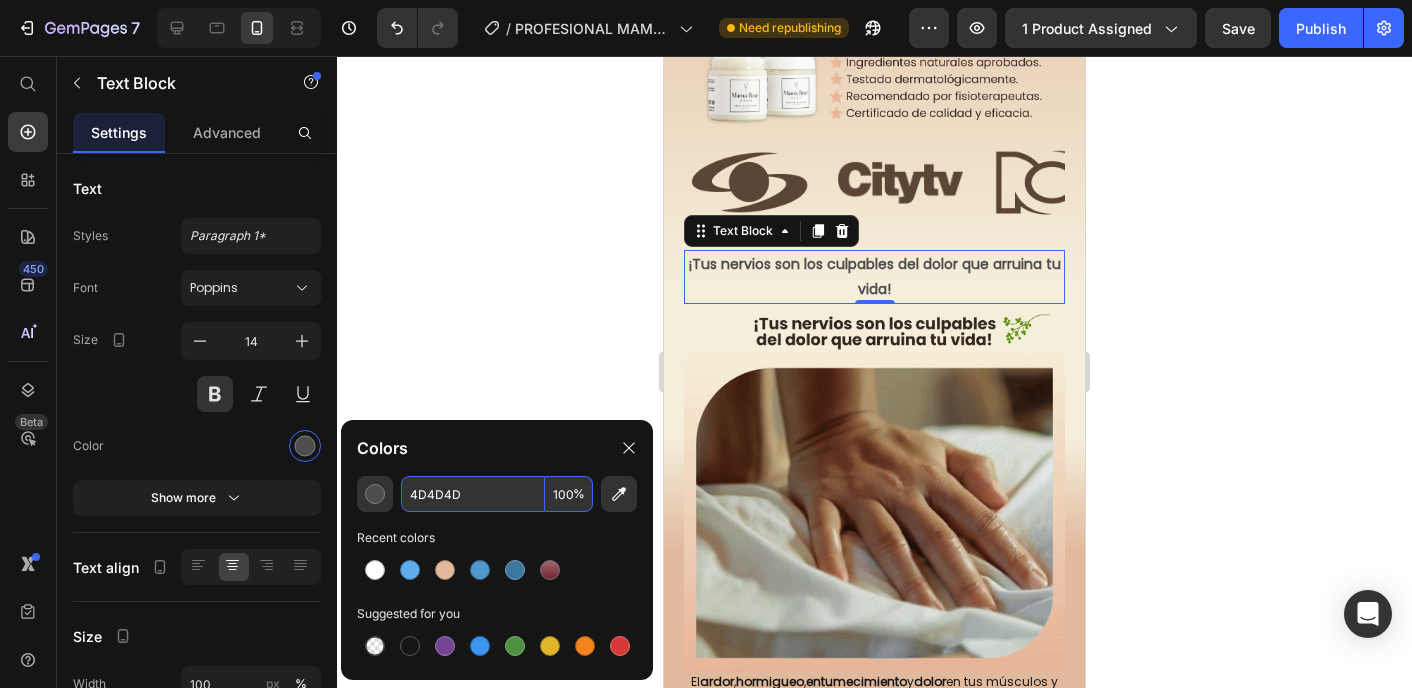 click on "4D4D4D" at bounding box center (473, 494) 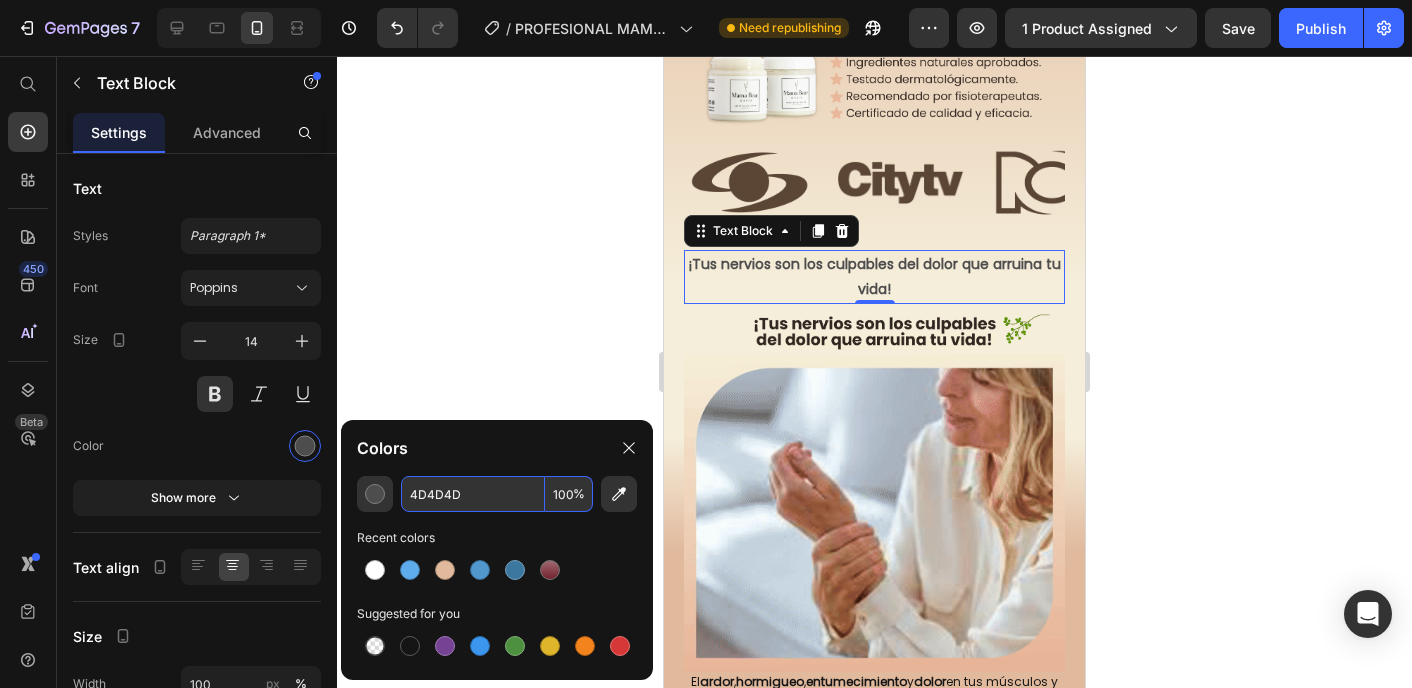 paste on "2f2722" 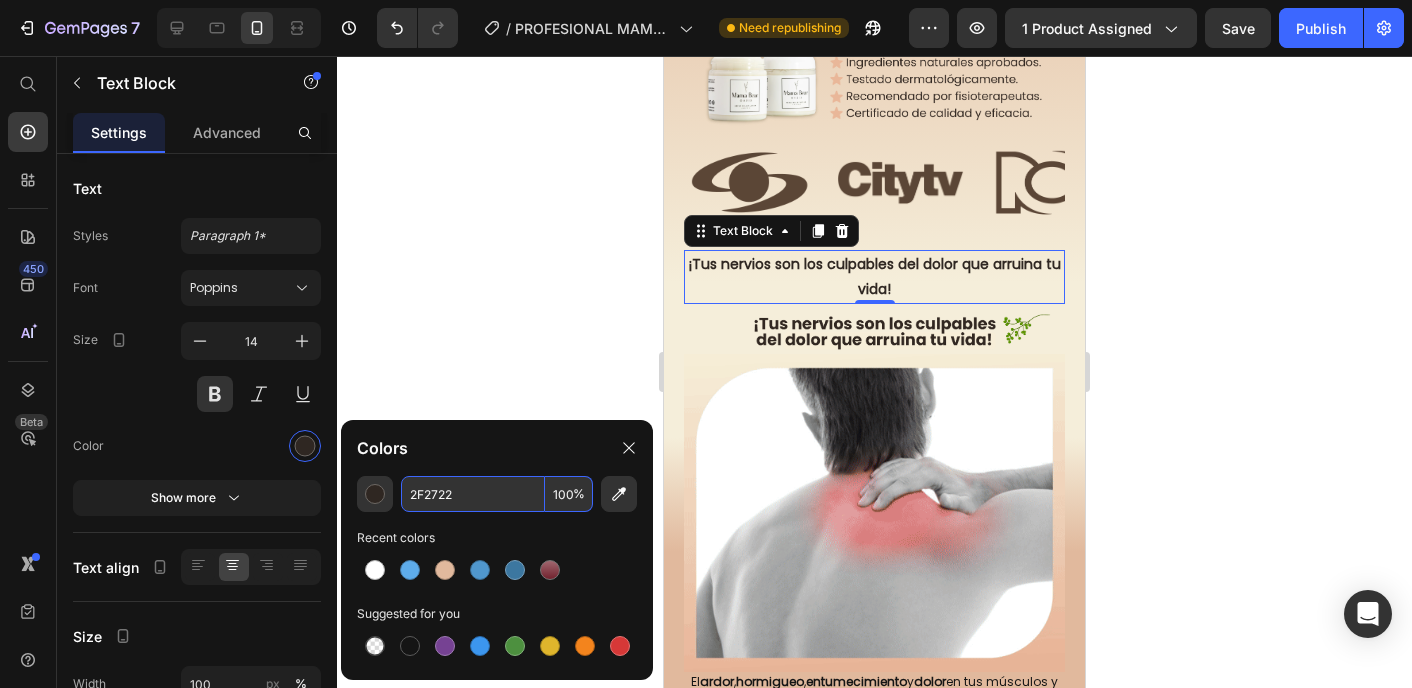 type on "2F2722" 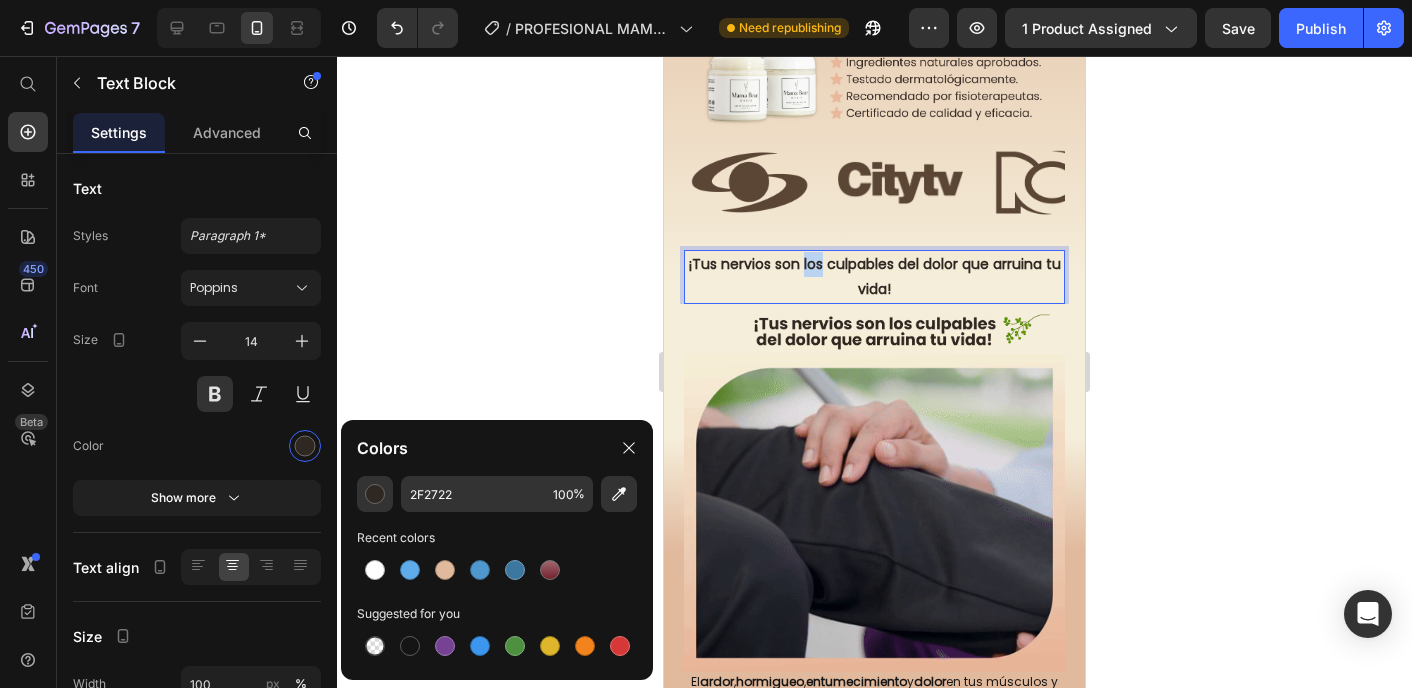 click on "¡Tus nervios son los culpables del dolor que arruina tu vida!" at bounding box center [874, 277] 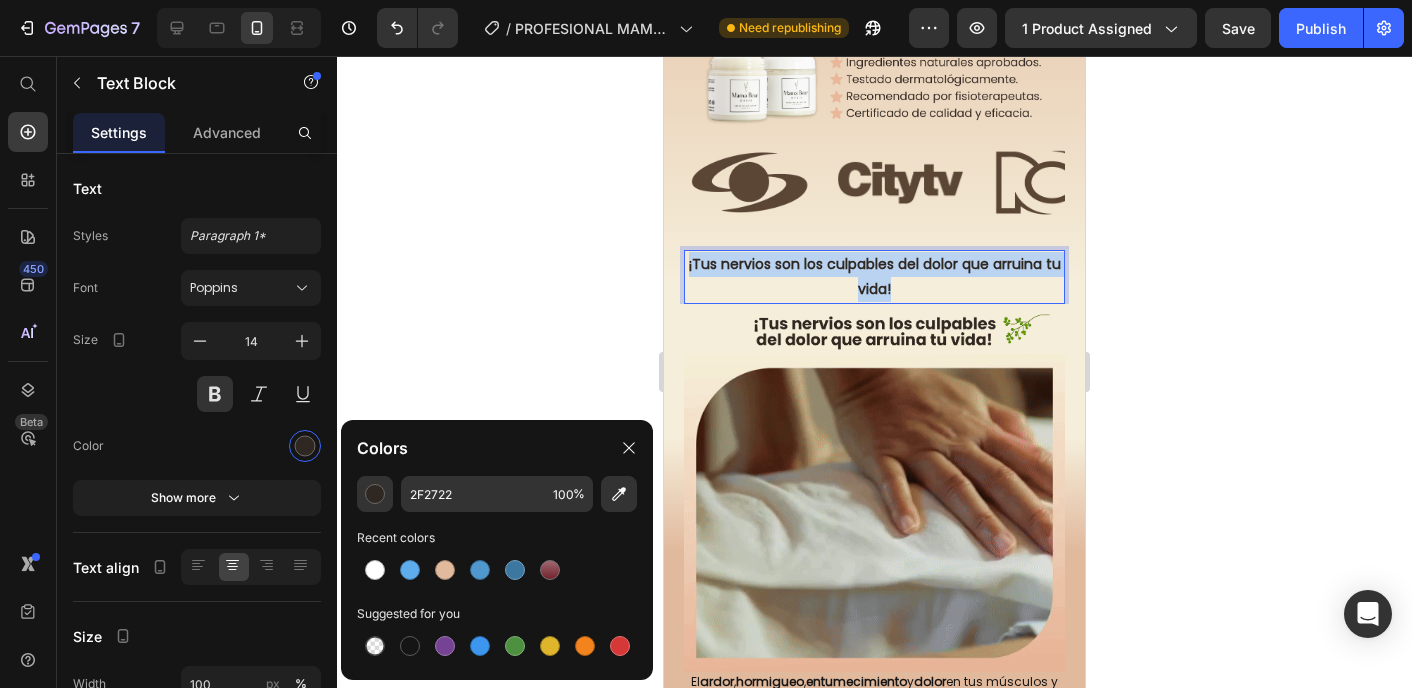 click on "¡Tus nervios son los culpables del dolor que arruina tu vida!" at bounding box center (874, 277) 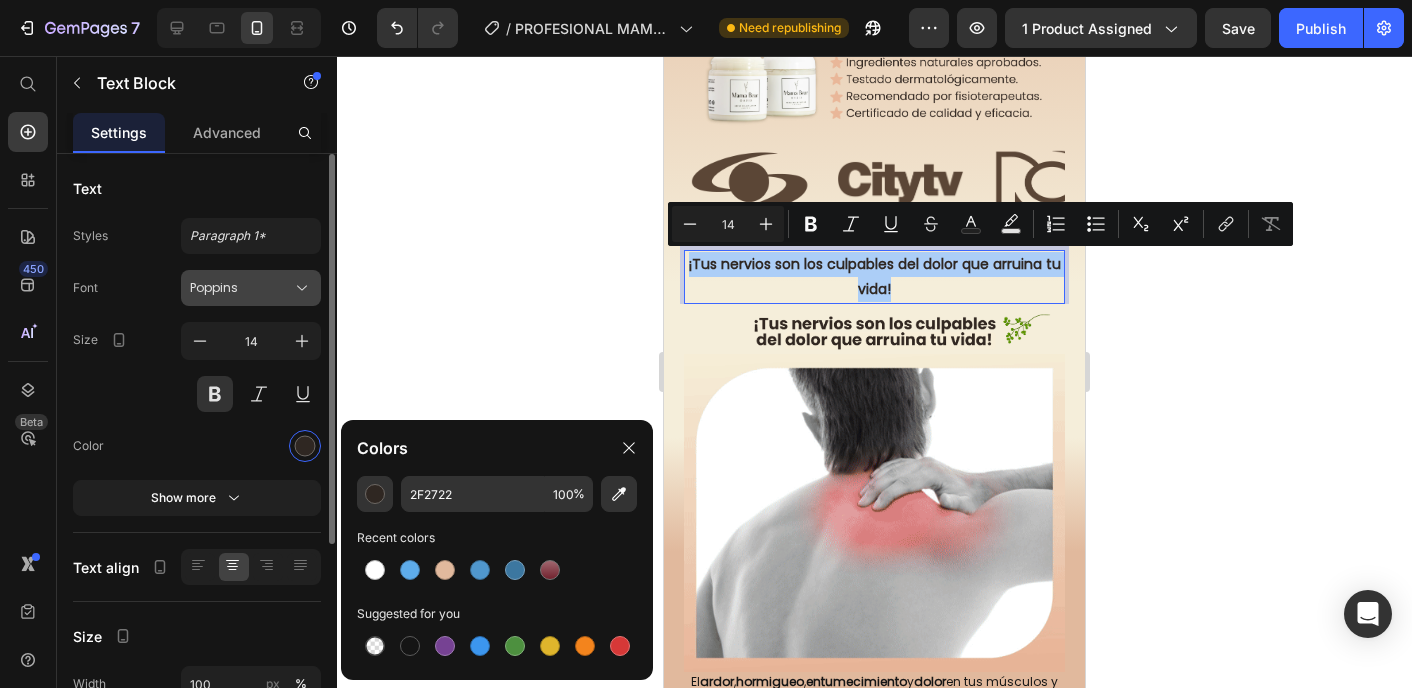 click on "Poppins" at bounding box center [241, 288] 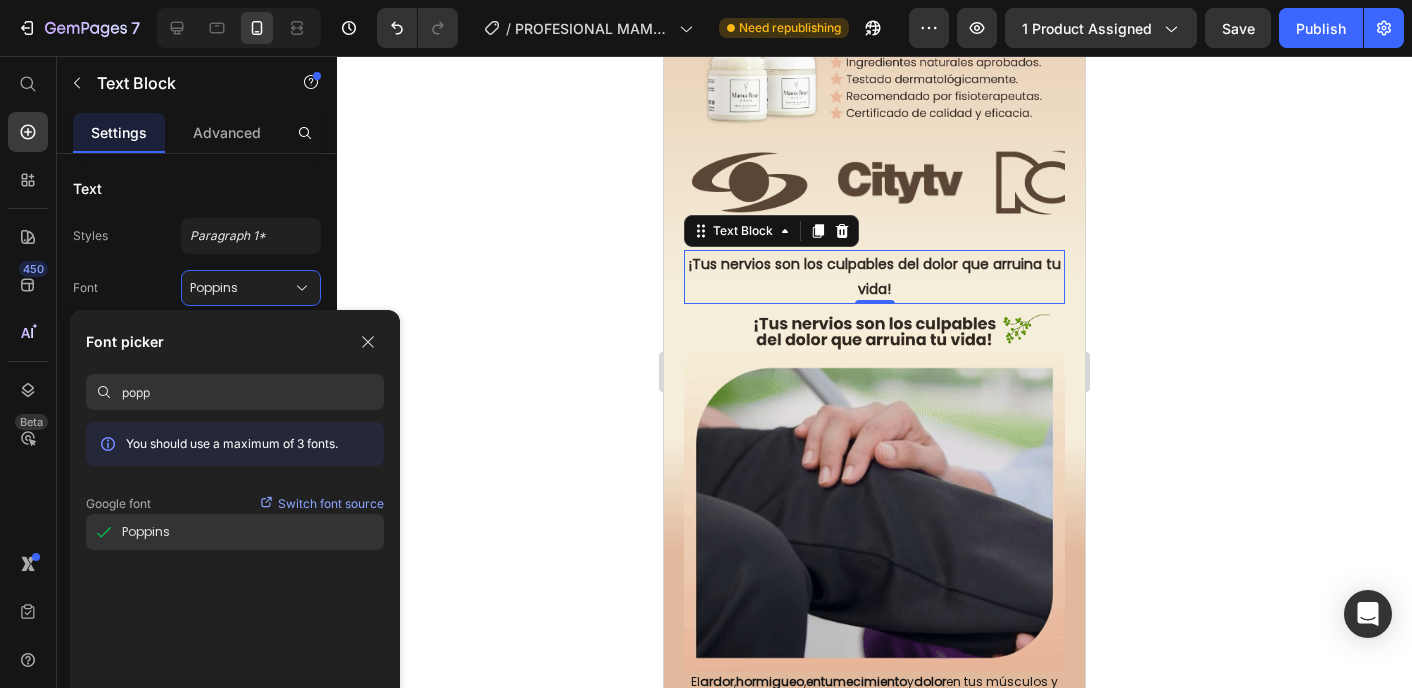 type on "popp" 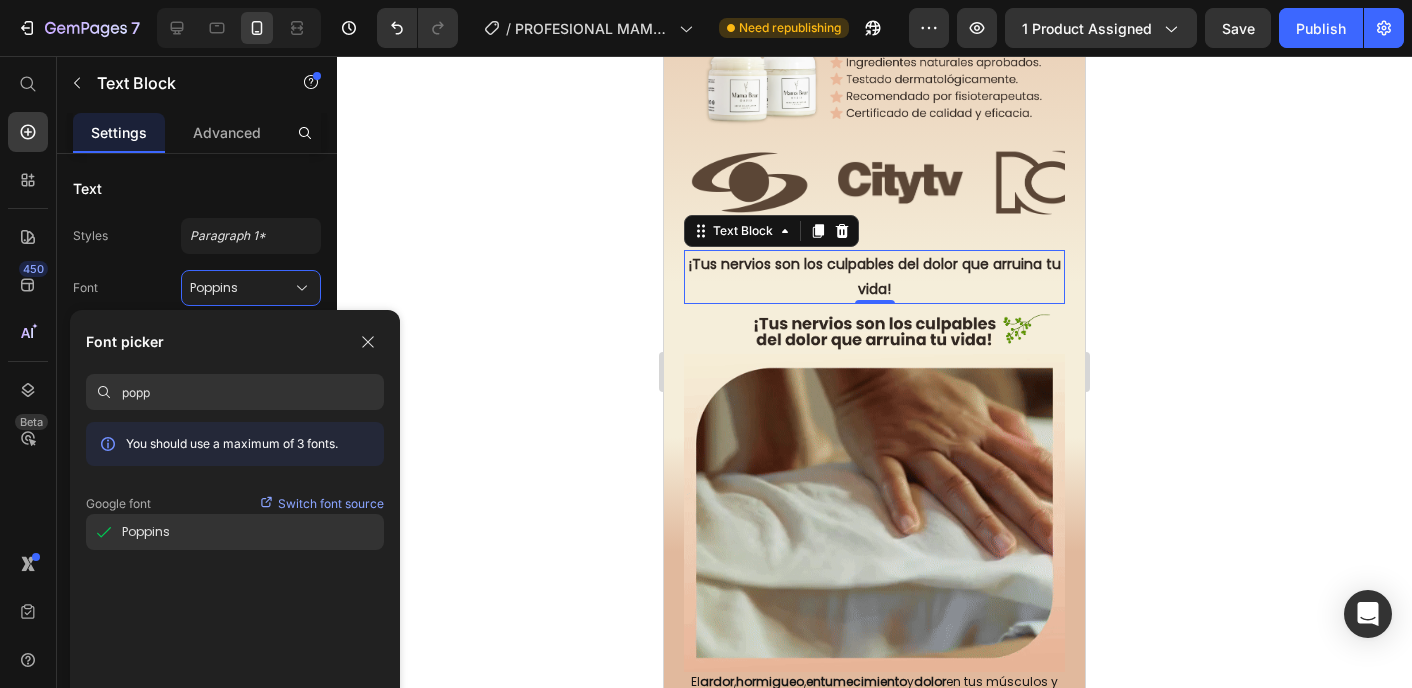 click on "Poppins" 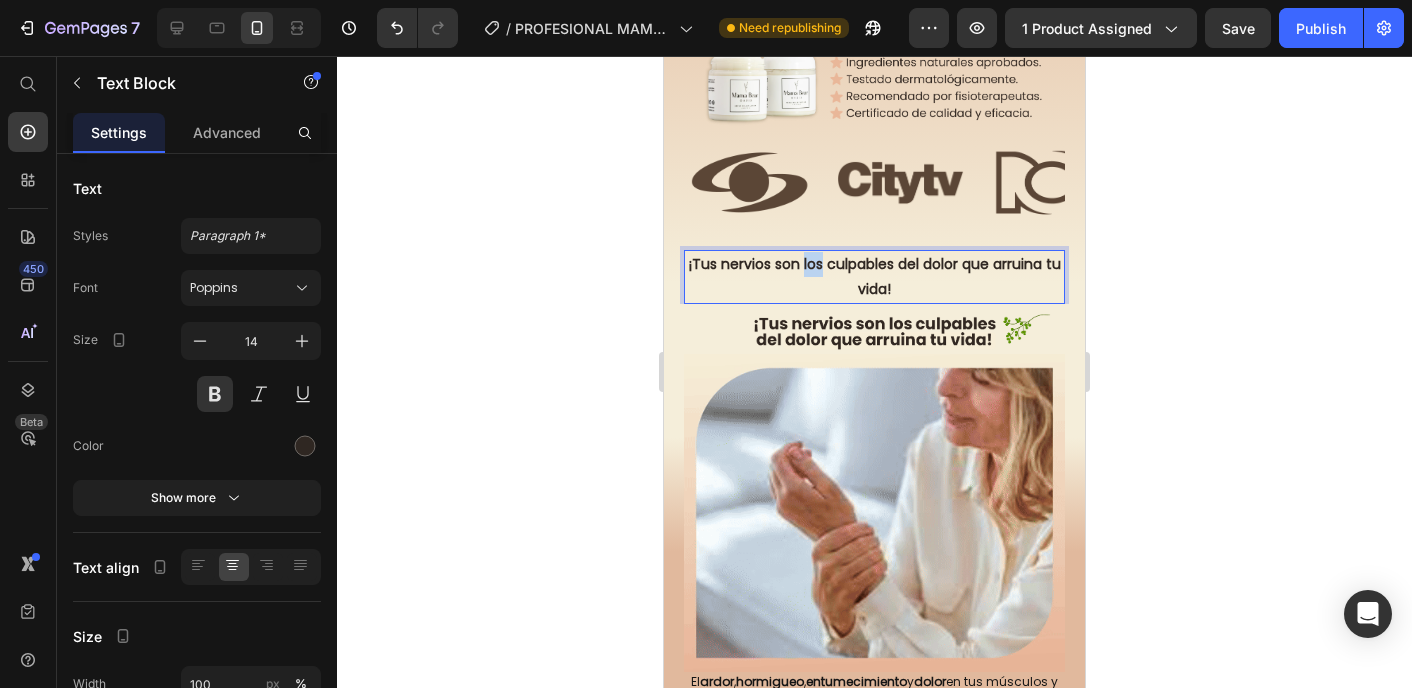 click on "¡Tus nervios son los culpables del dolor que arruina tu vida!" at bounding box center [874, 277] 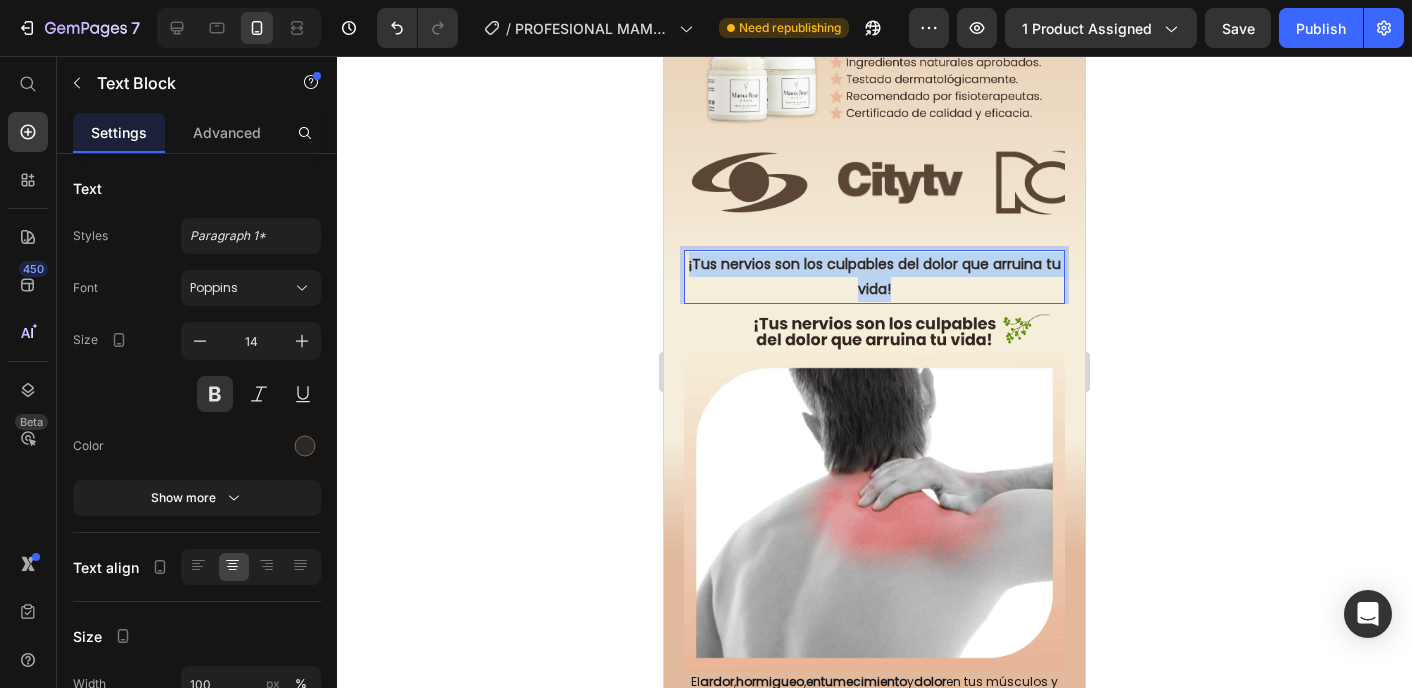 click on "¡Tus nervios son los culpables del dolor que arruina tu vida!" at bounding box center [874, 277] 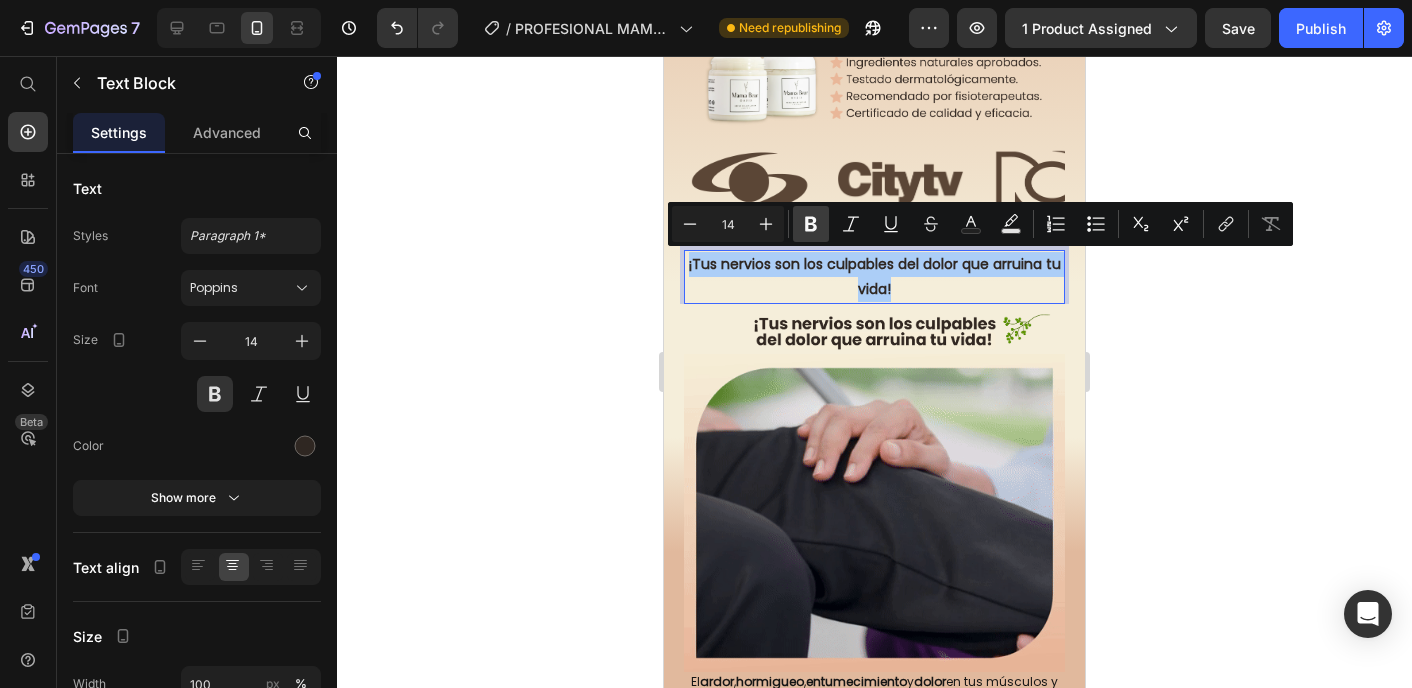 click 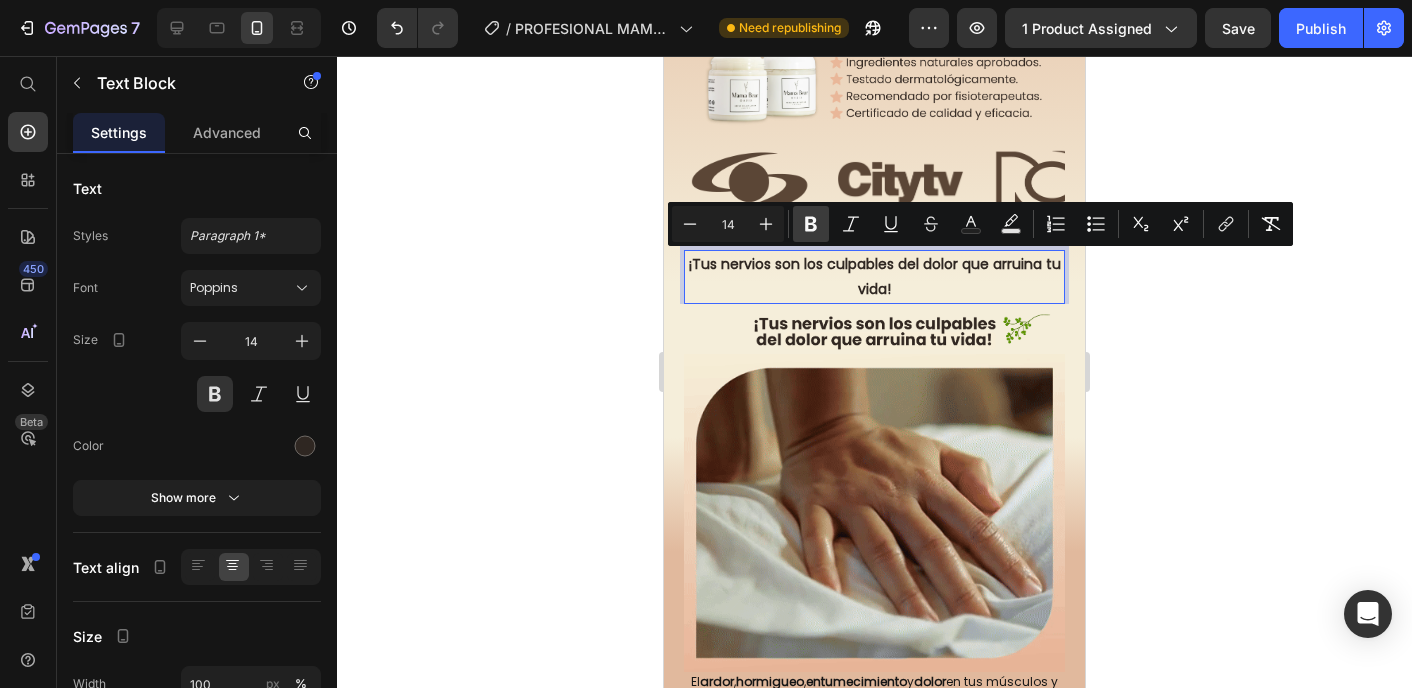 click 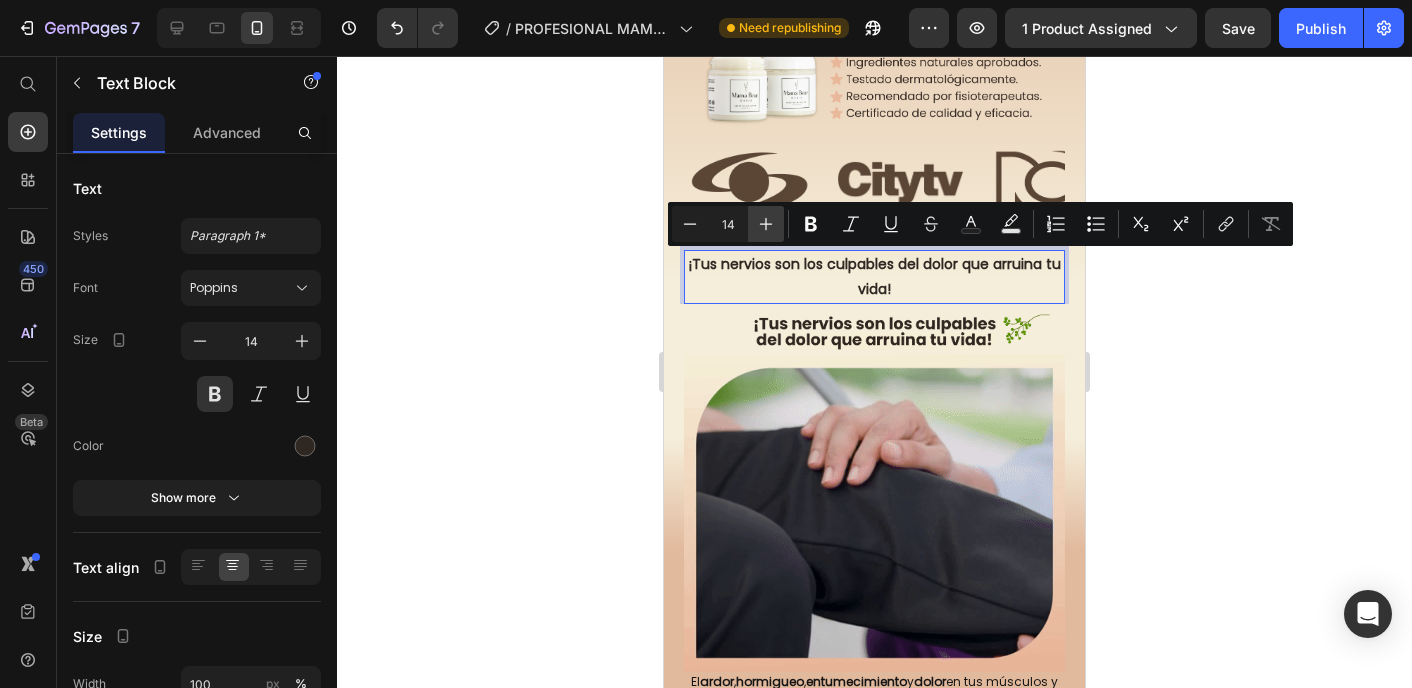 click 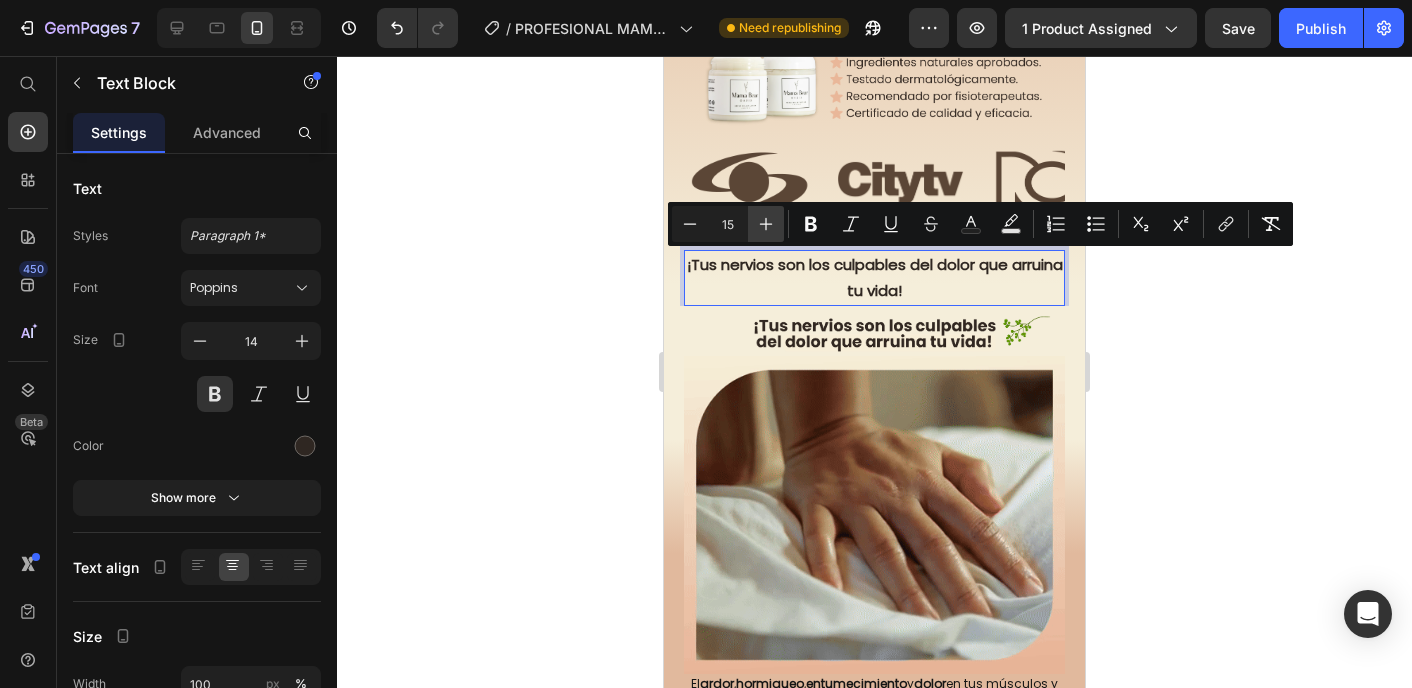 click 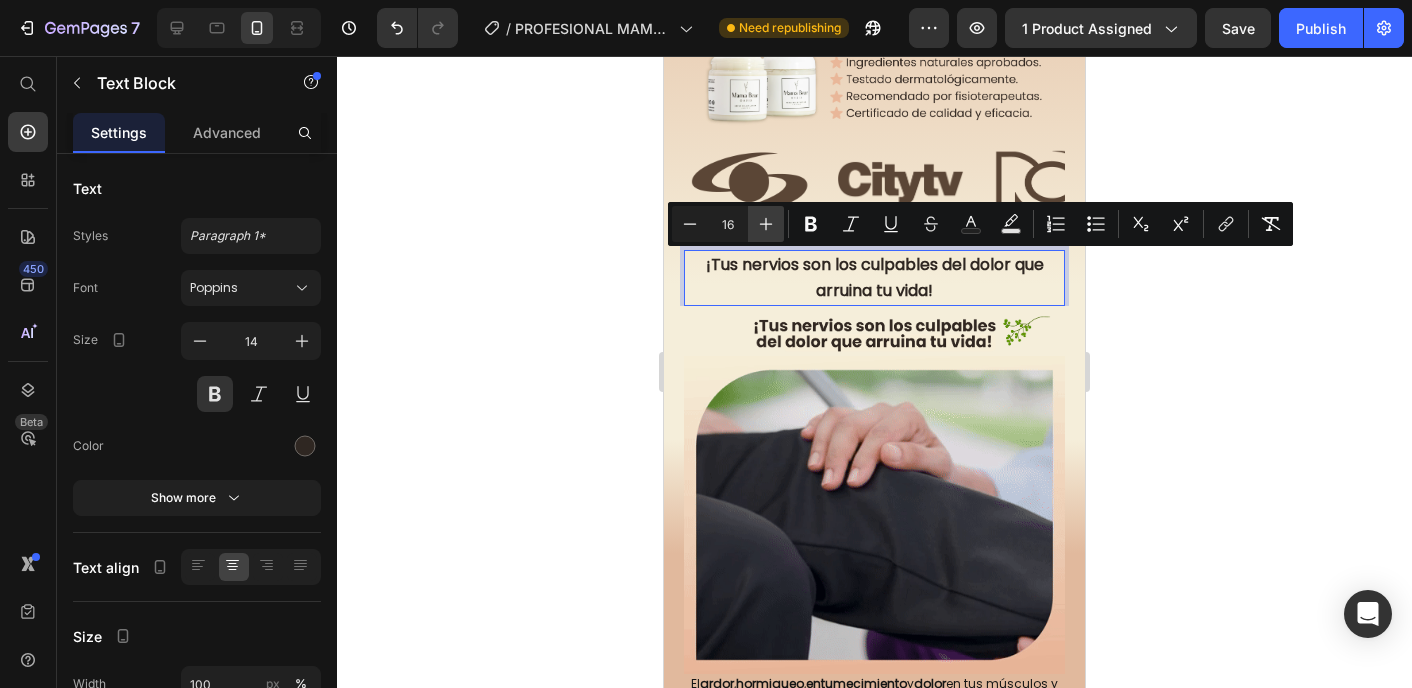 click 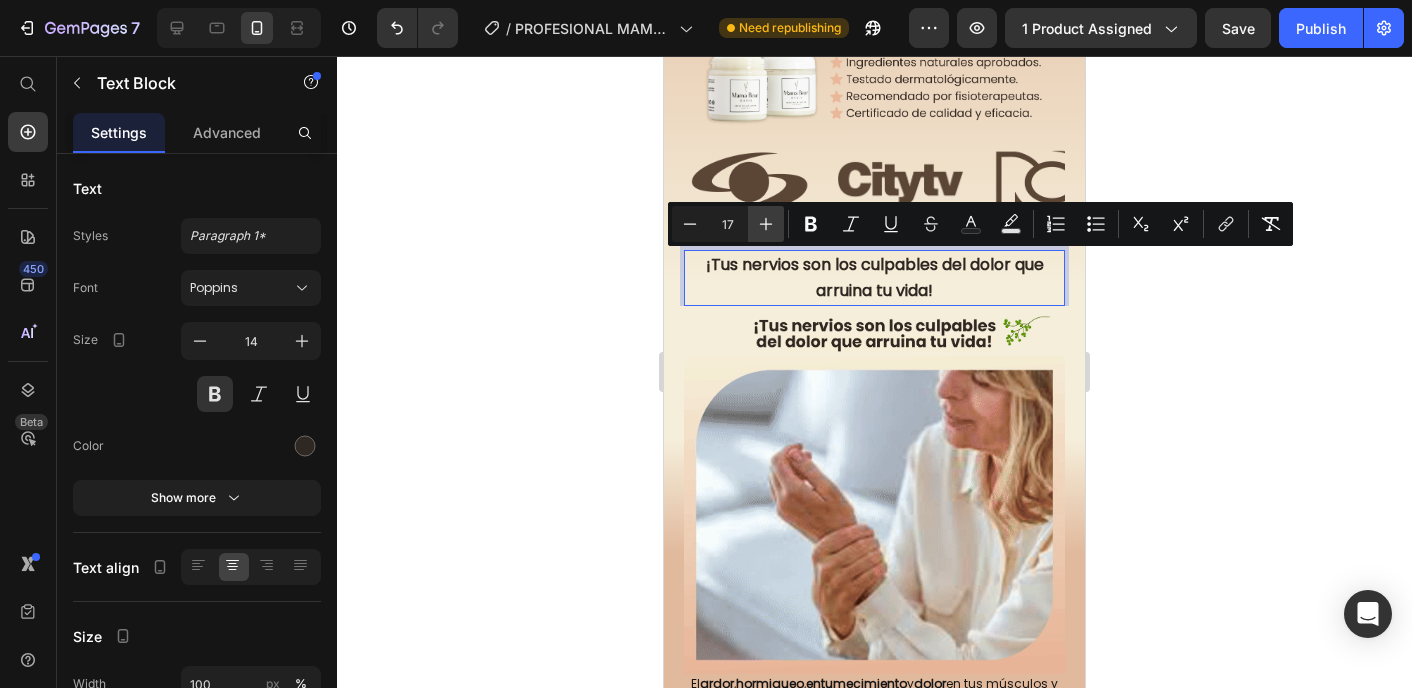 click 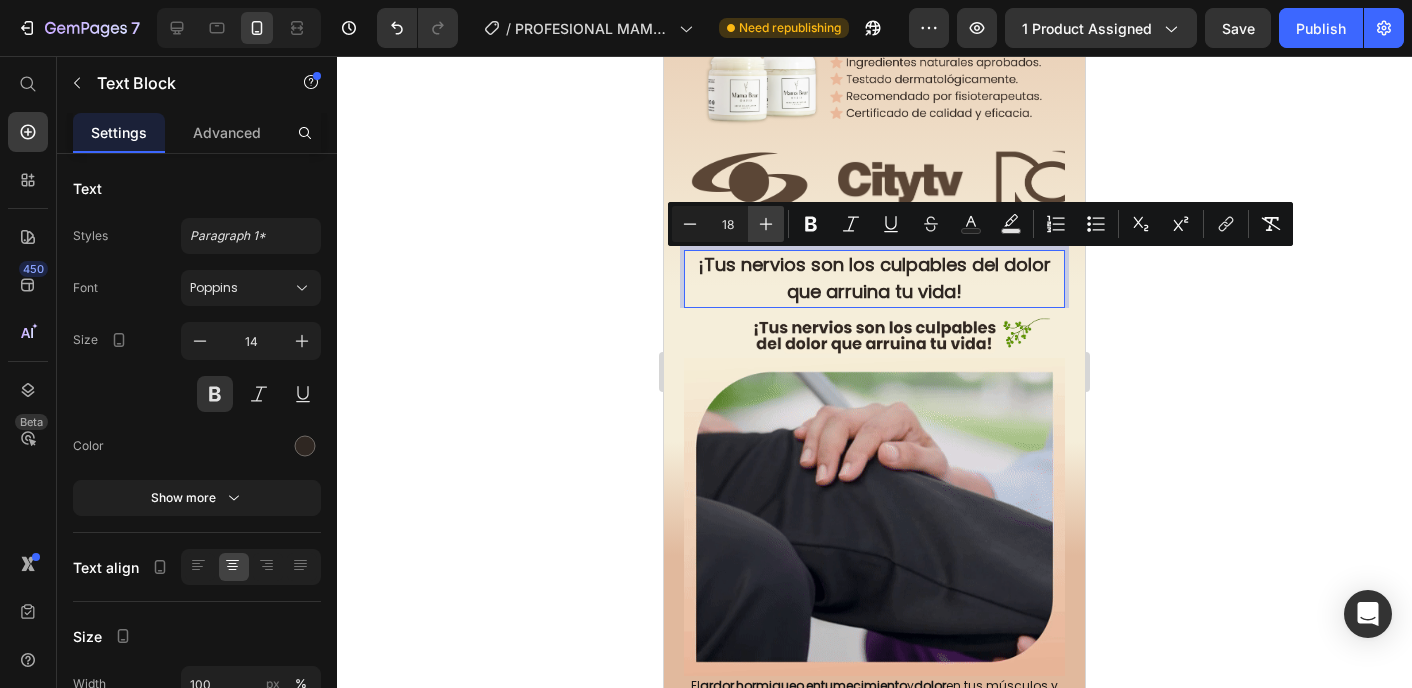 click 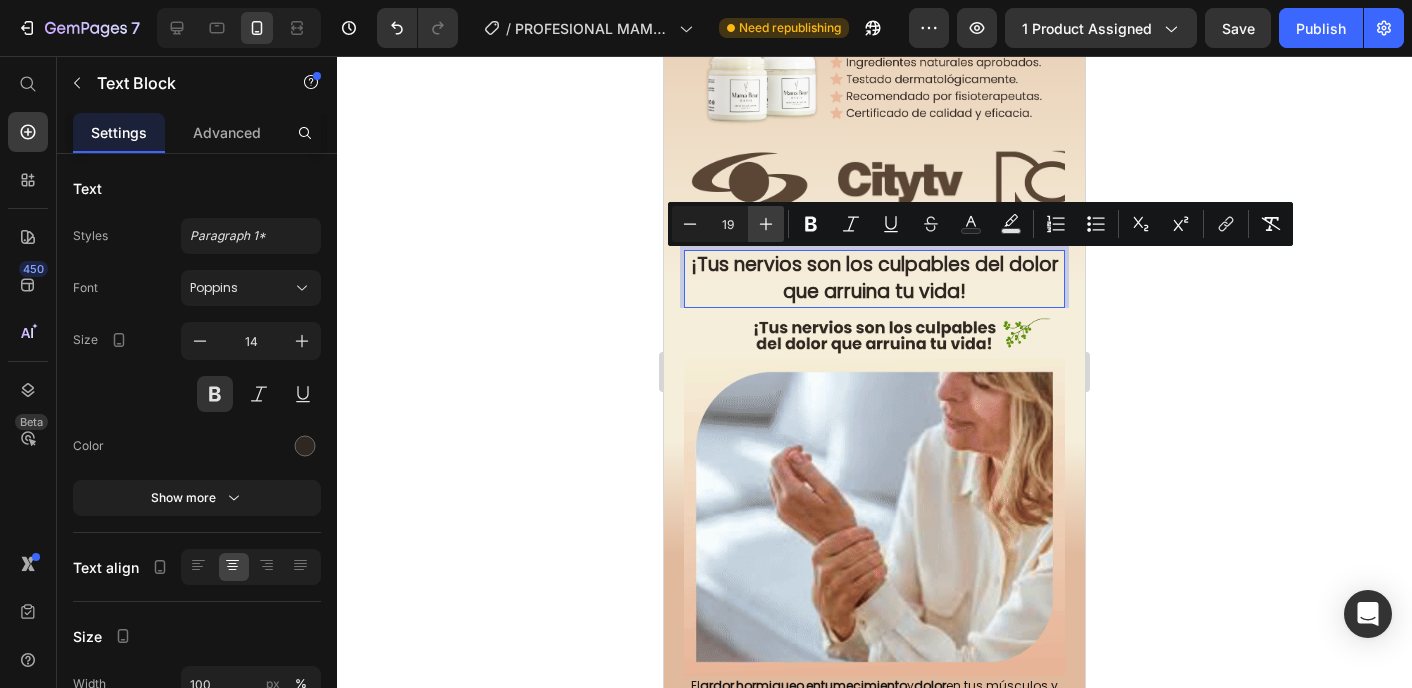 click 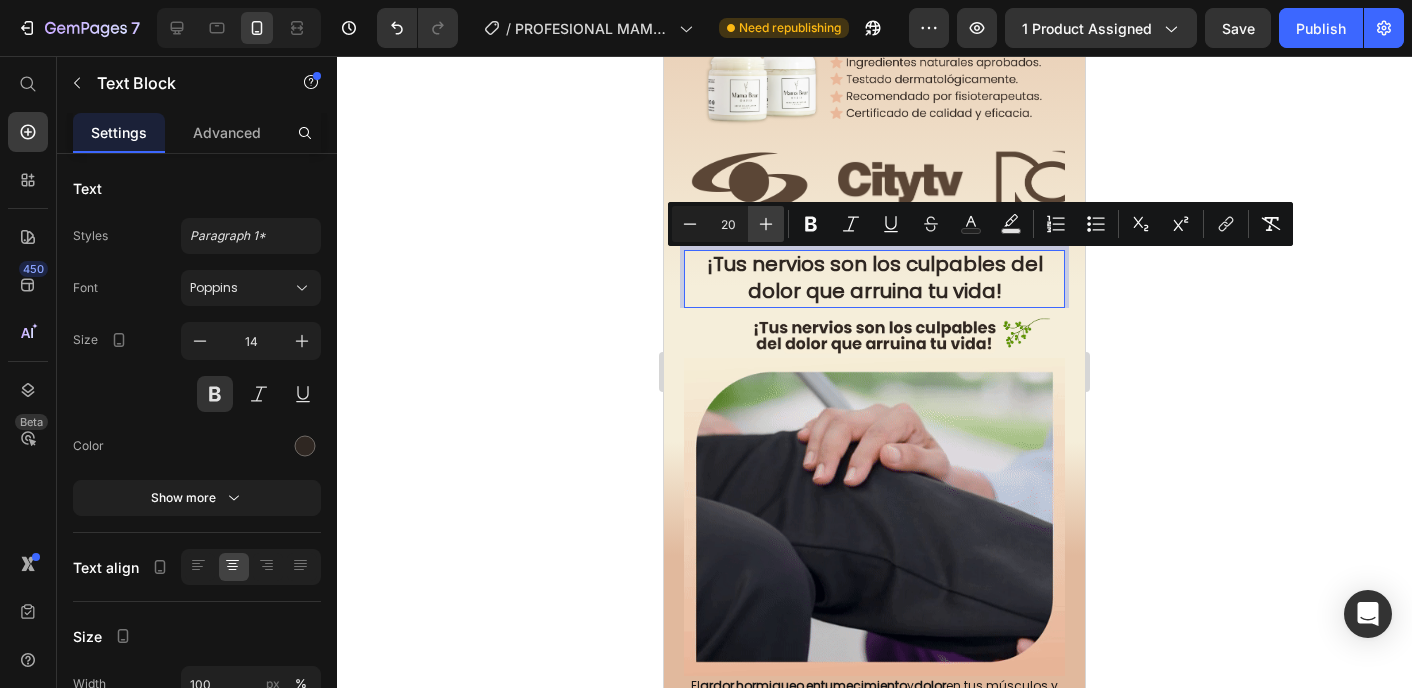 click 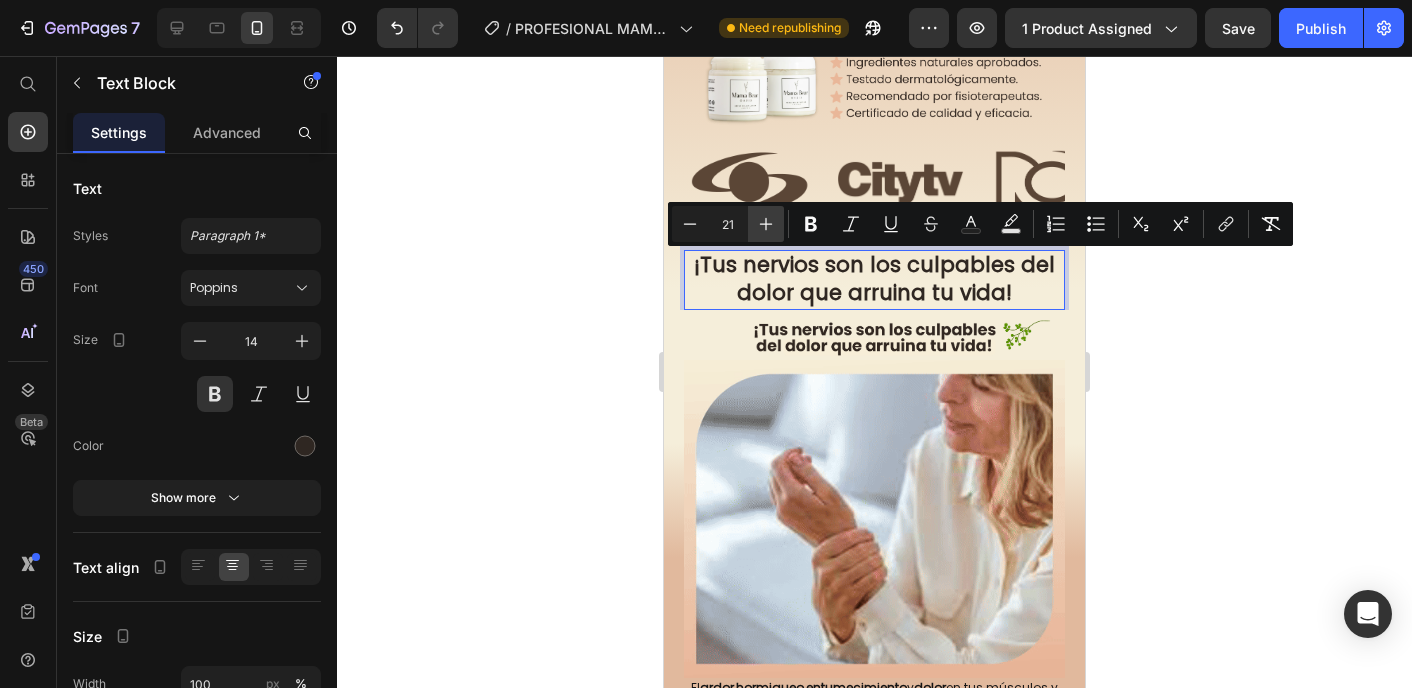 click 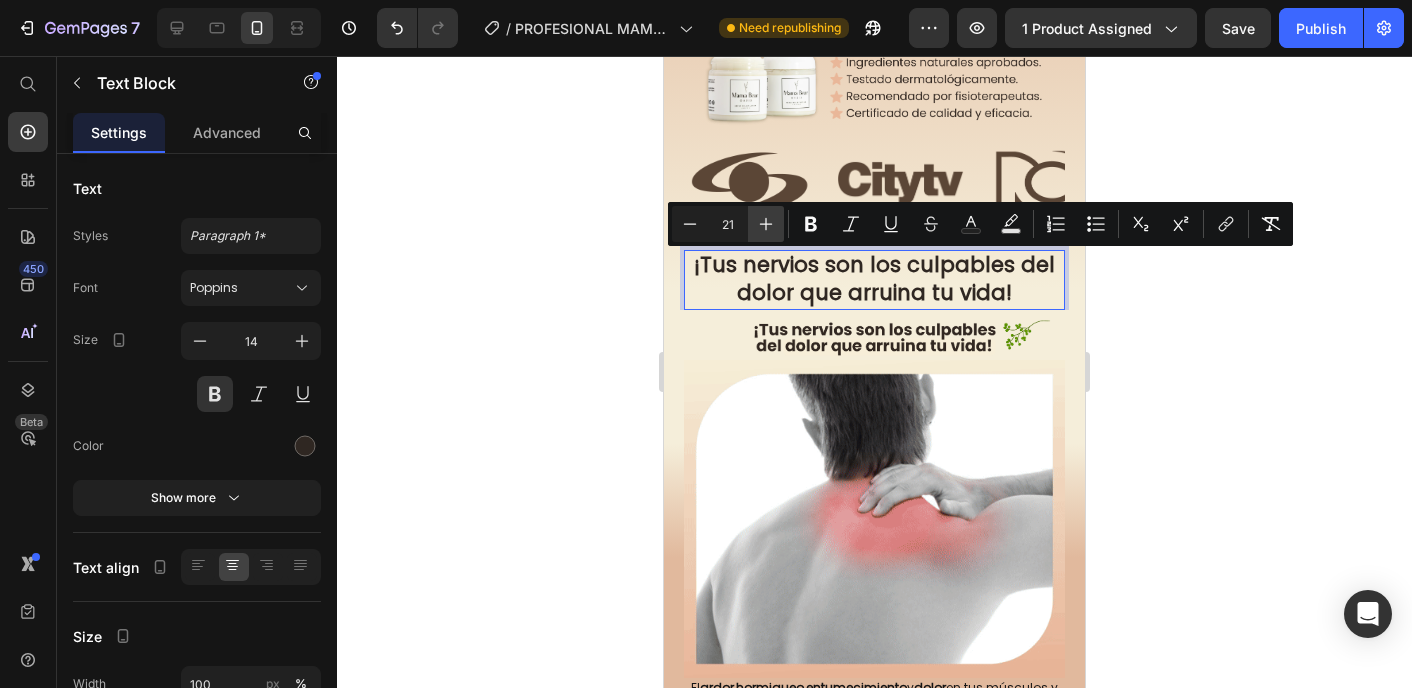 type on "22" 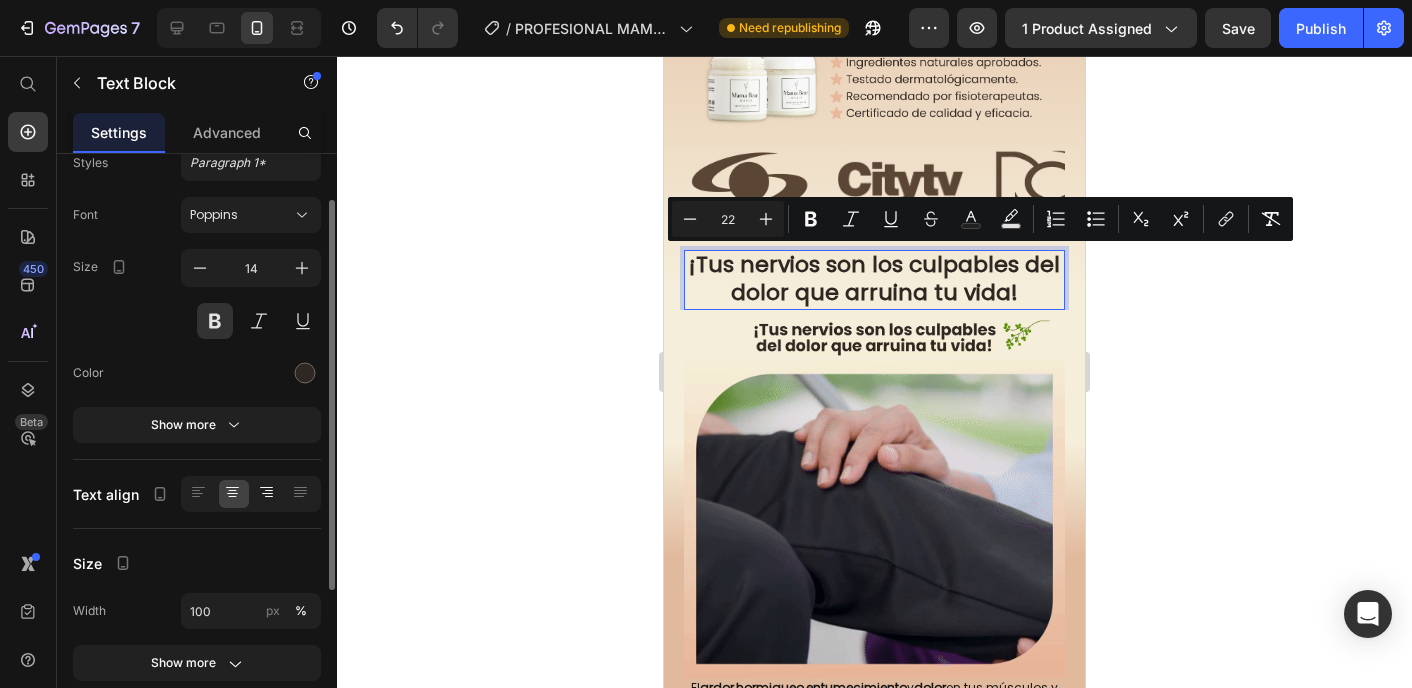 scroll, scrollTop: 72, scrollLeft: 0, axis: vertical 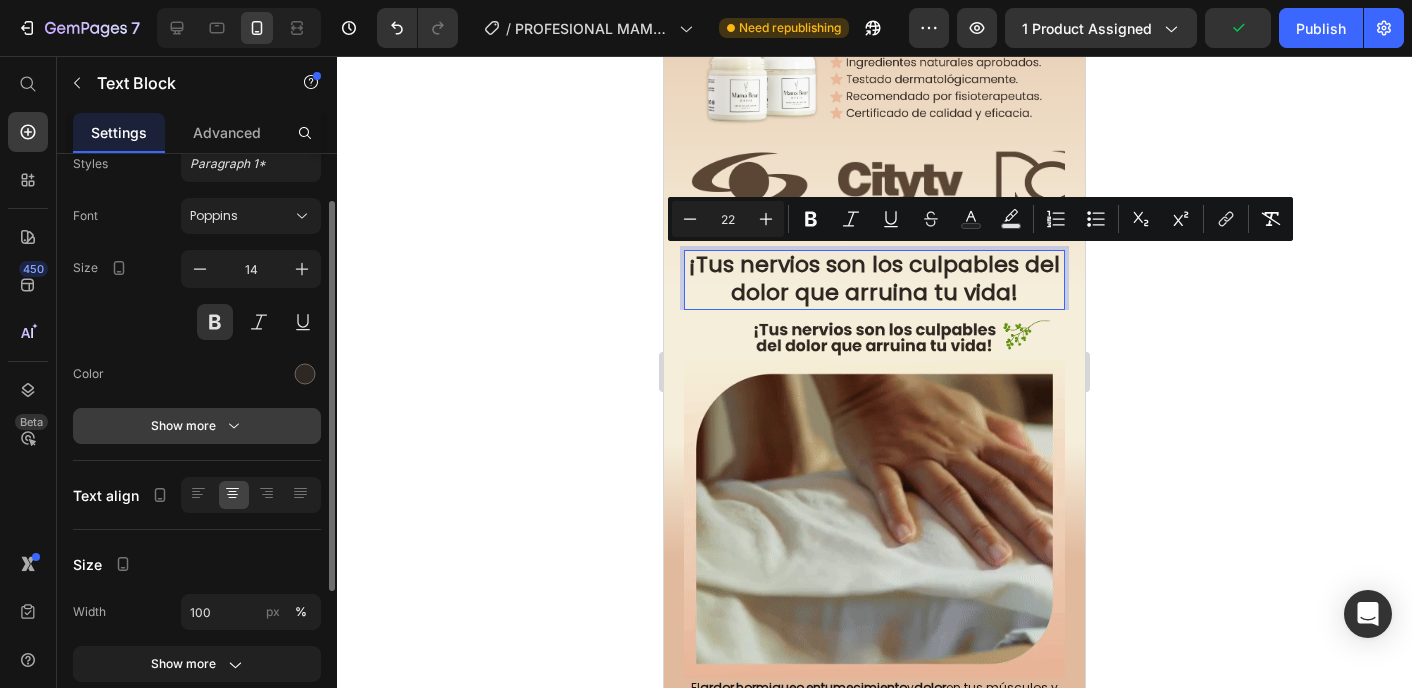 click on "Show more" at bounding box center [197, 426] 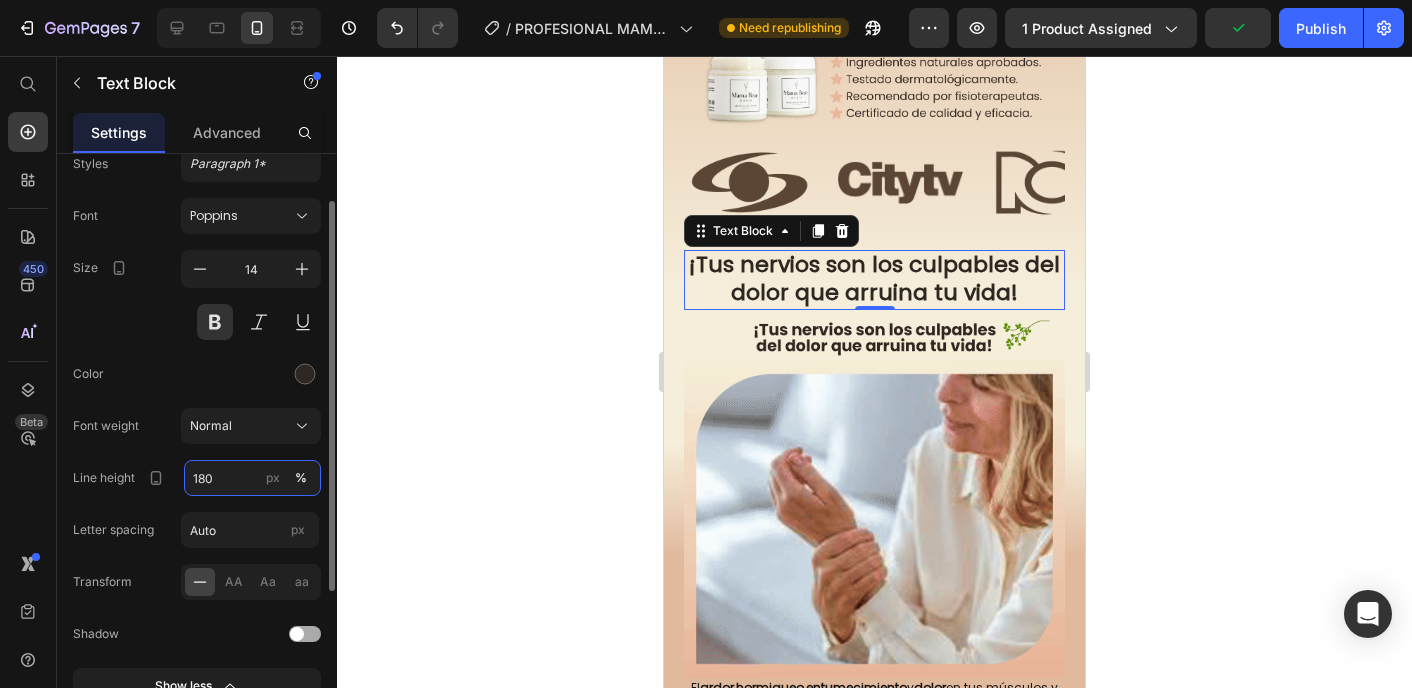 click on "180" at bounding box center (252, 478) 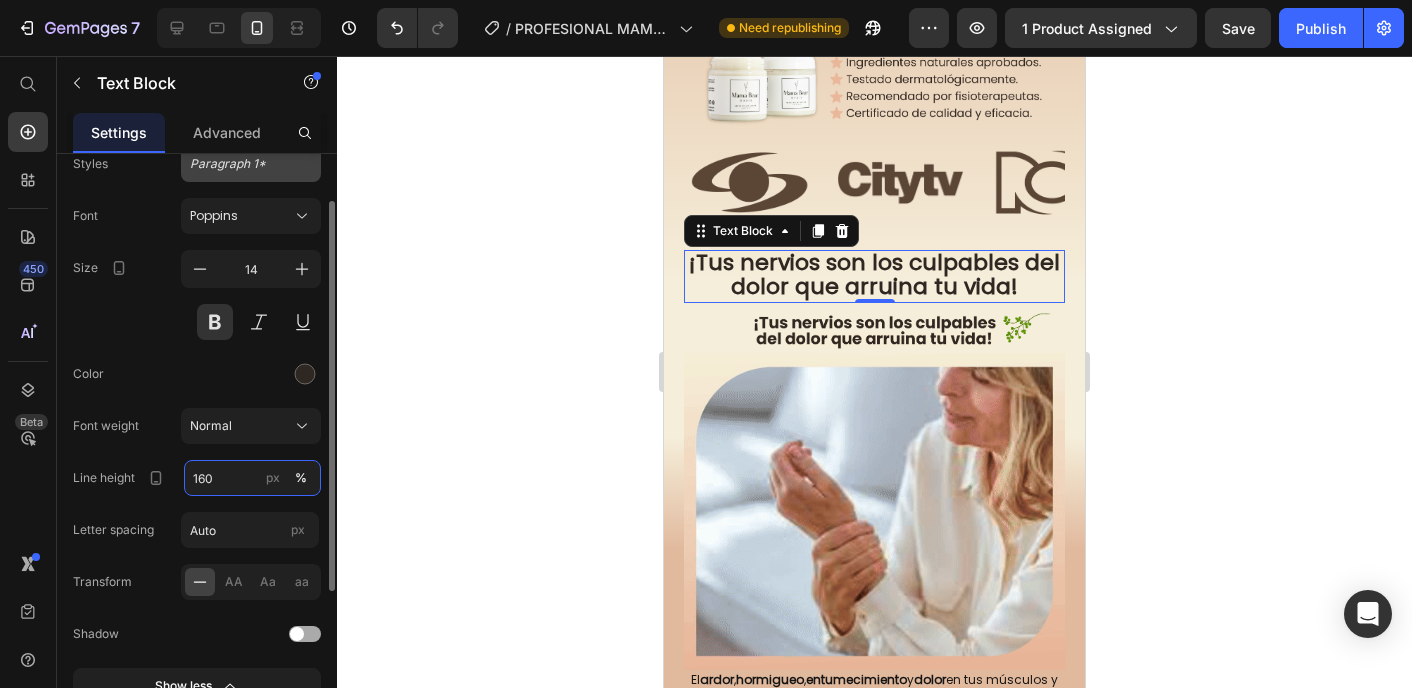 type on "160" 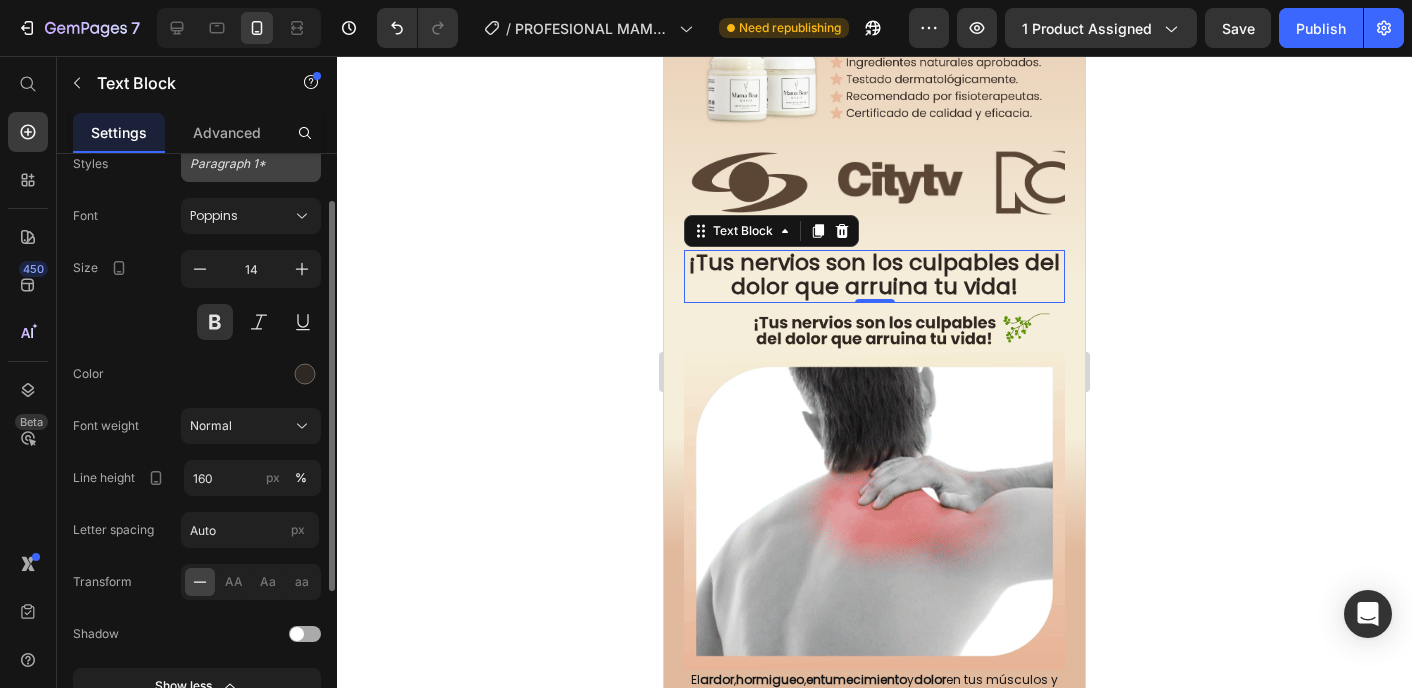 click on "Paragraph 1*" 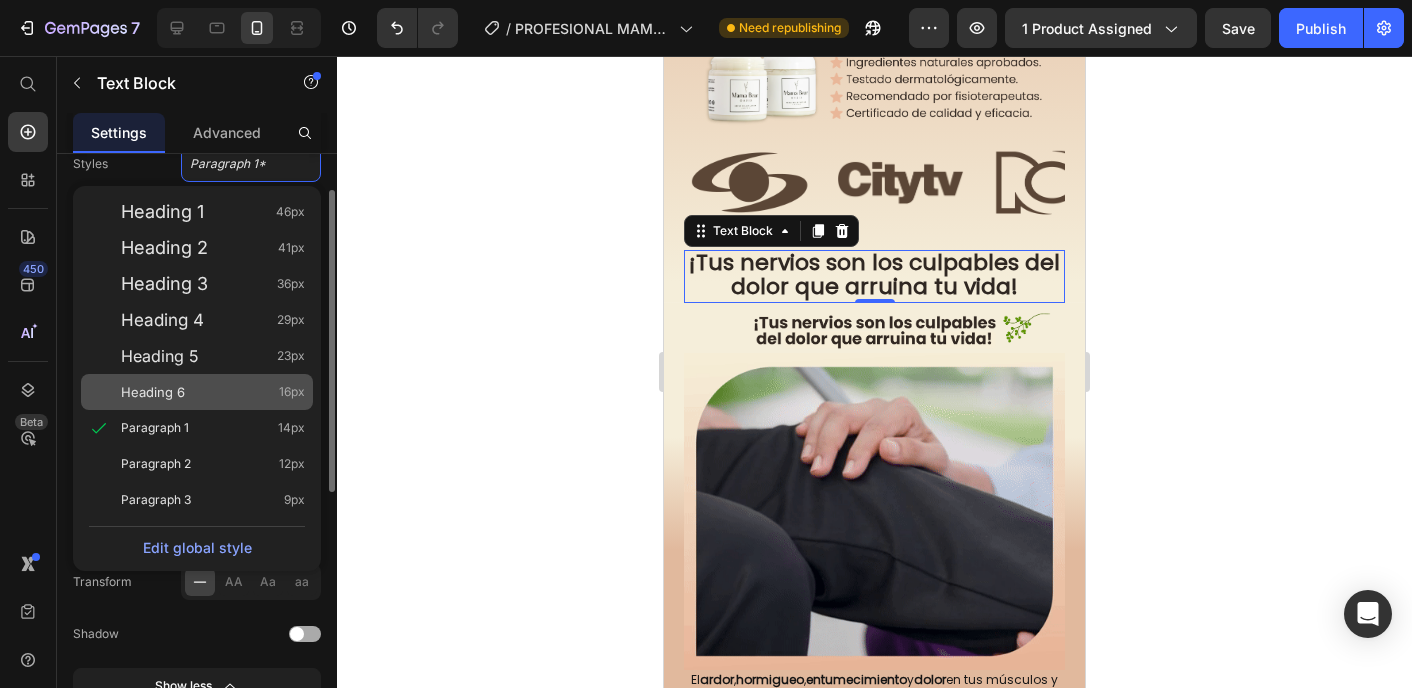 click on "Heading 6 16px" at bounding box center [213, 392] 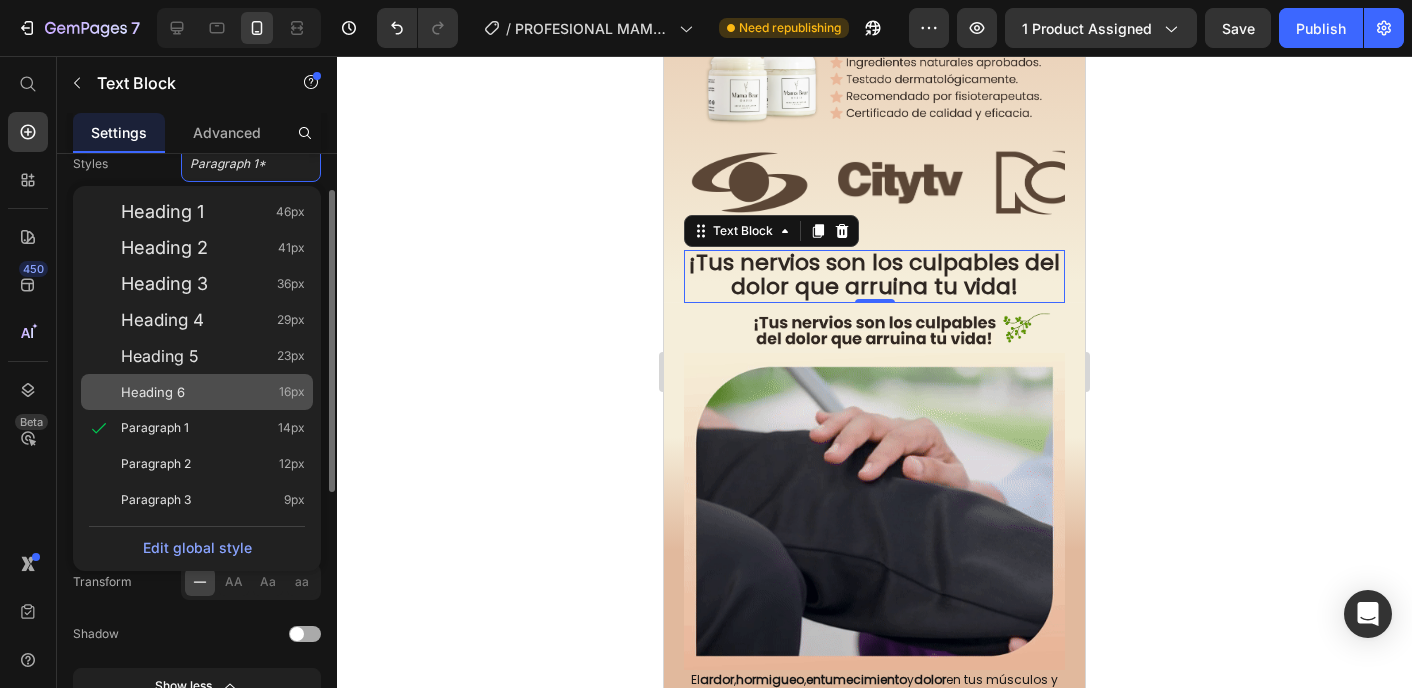 type on "16" 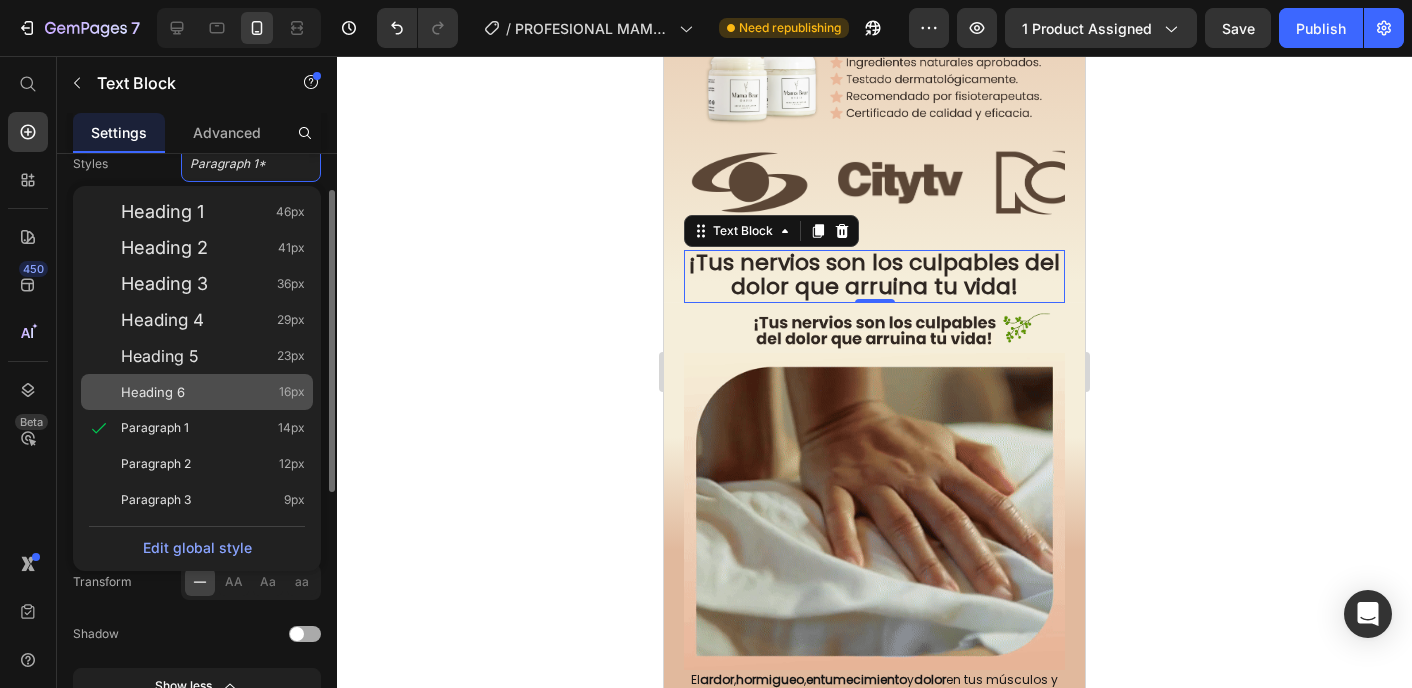 type on "130" 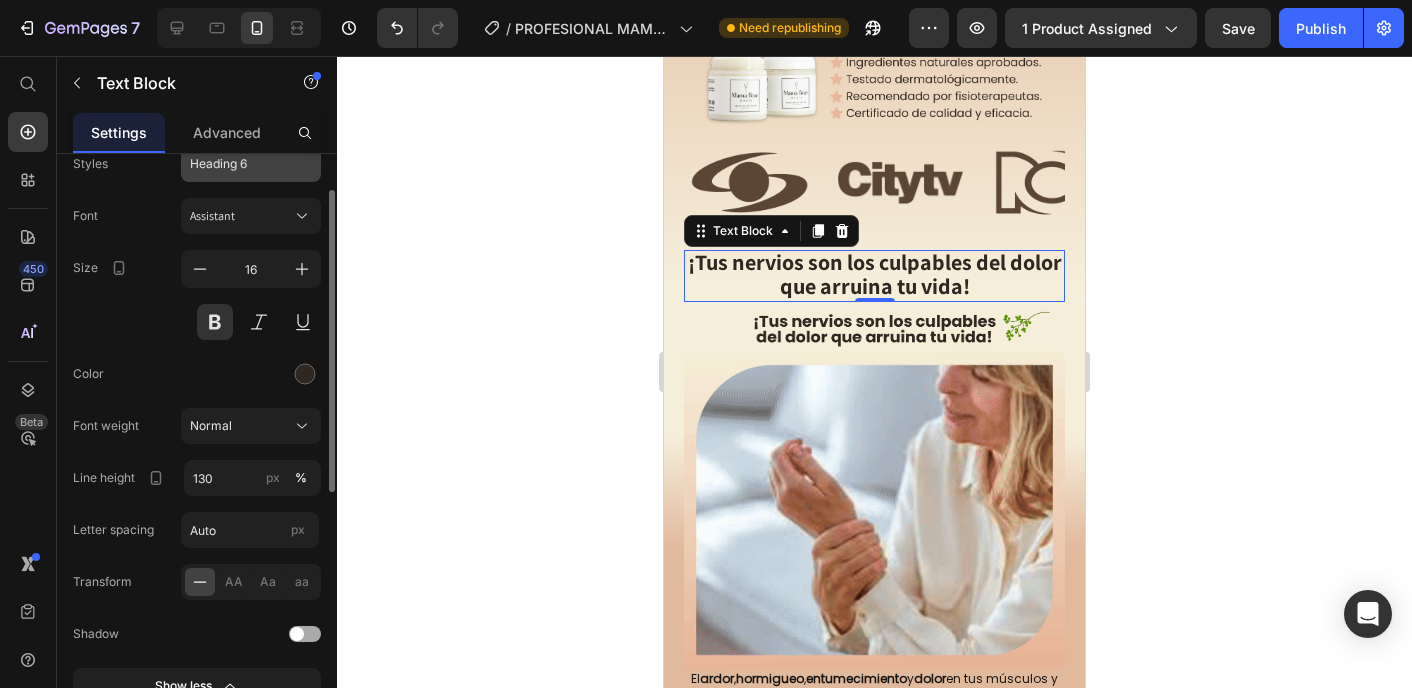 click on "Heading 6" at bounding box center [239, 164] 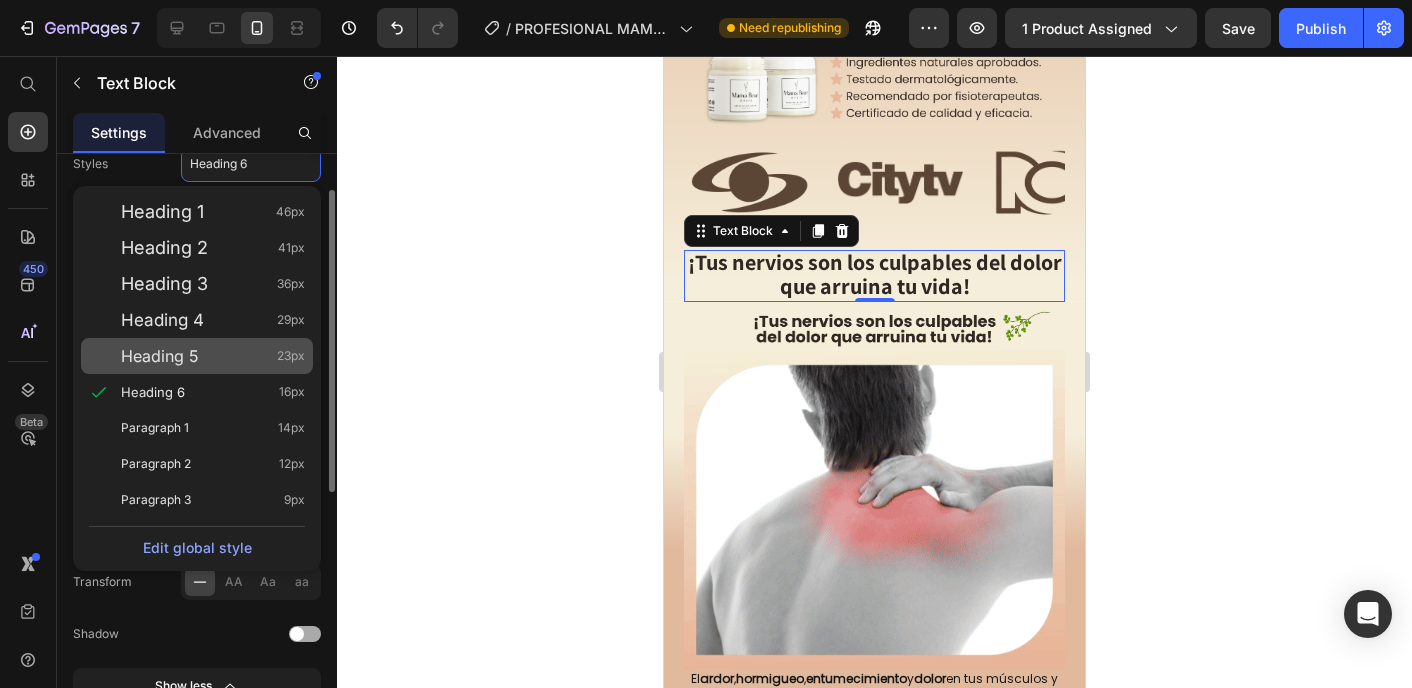 click on "Heading 5" at bounding box center (160, 356) 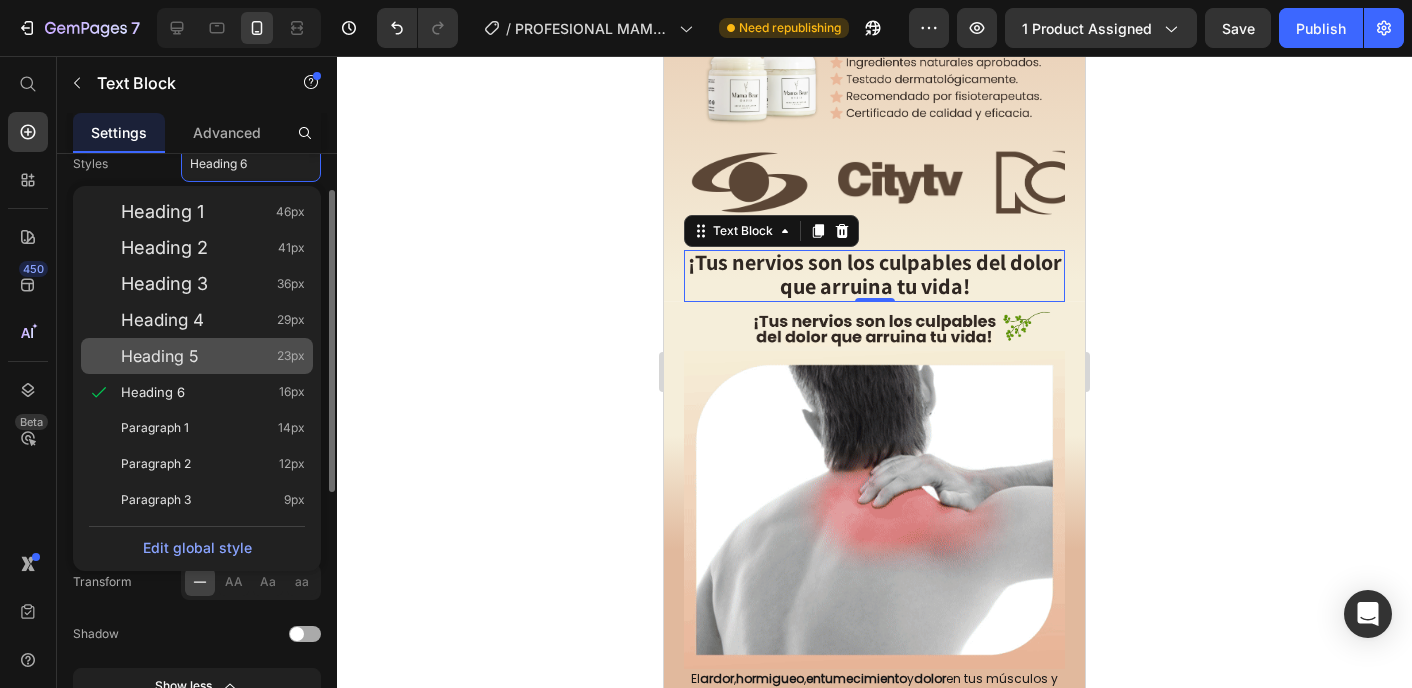 type on "23" 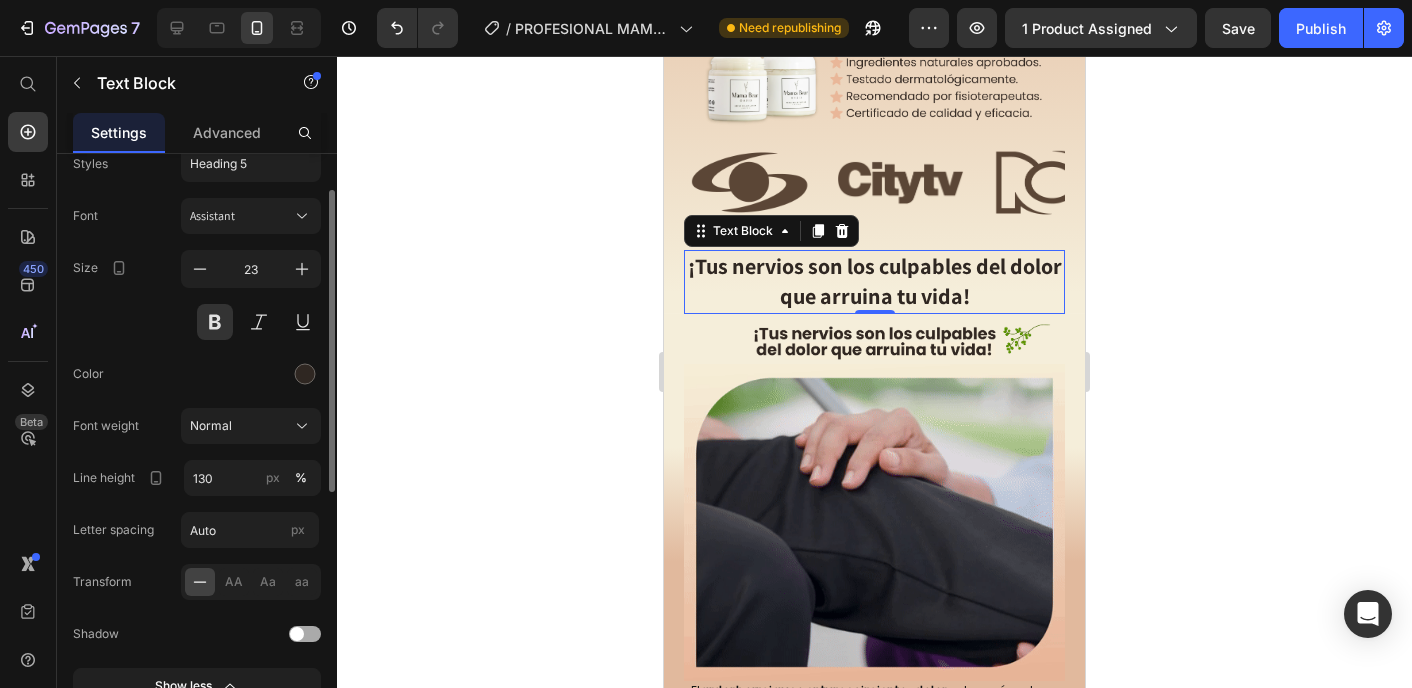 scroll, scrollTop: 0, scrollLeft: 0, axis: both 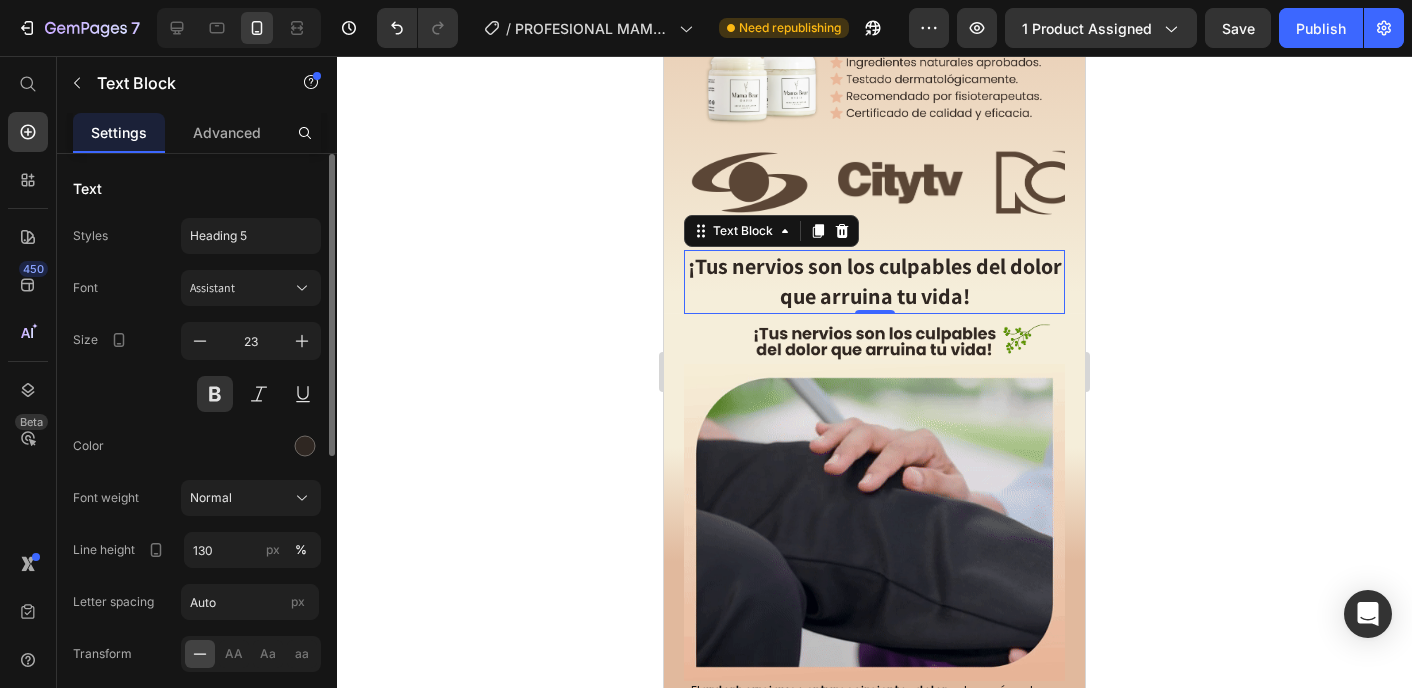 click on "Font Assistant Size 23 Color Font weight Normal Line height 130 px % Letter spacing Auto px Transform
AA Aa aa Shadow Show less" at bounding box center (197, 523) 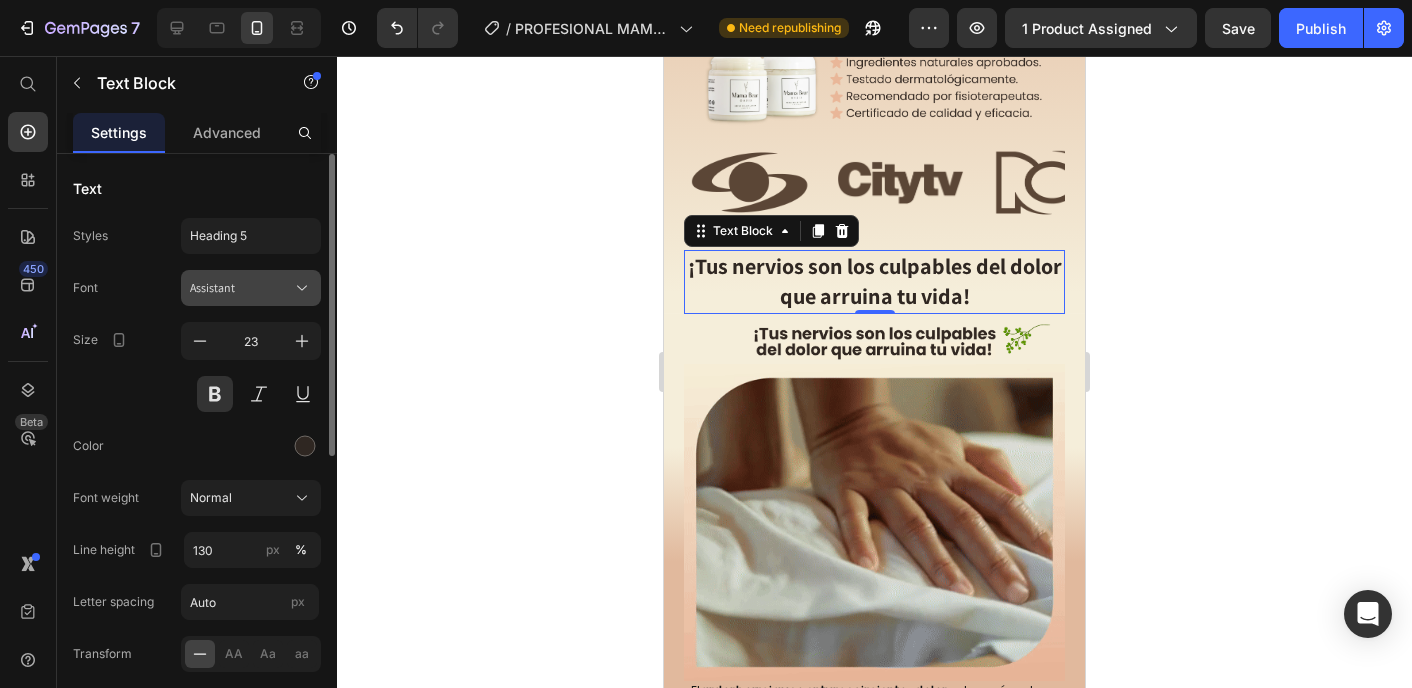click on "Assistant" at bounding box center [241, 288] 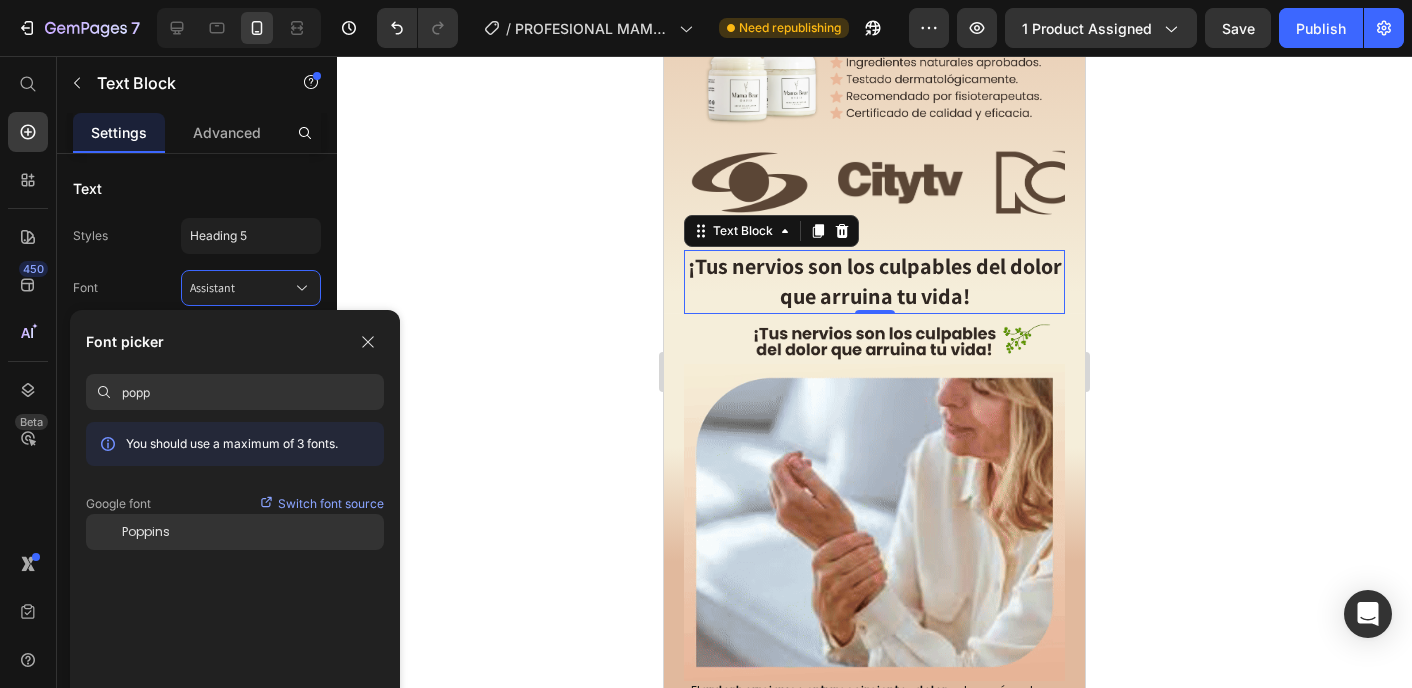 click on "Poppins" 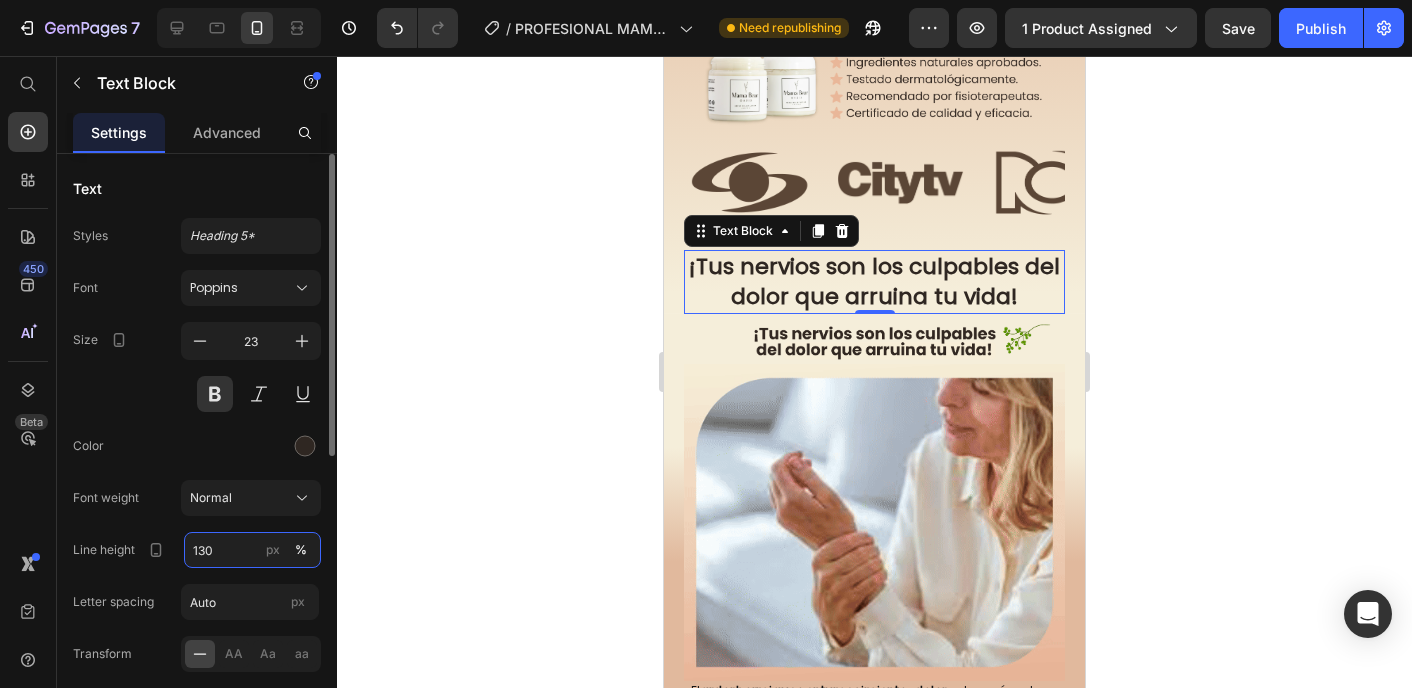 click on "130" at bounding box center (252, 550) 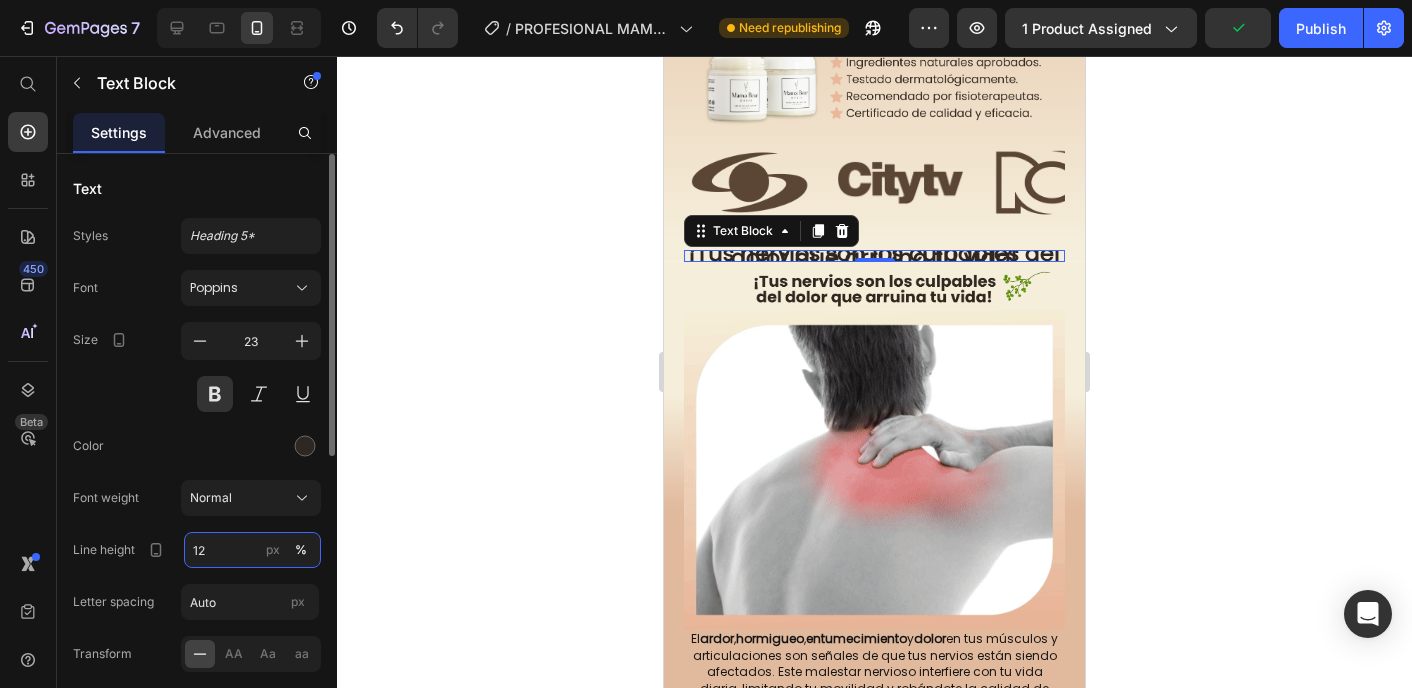 type on "120" 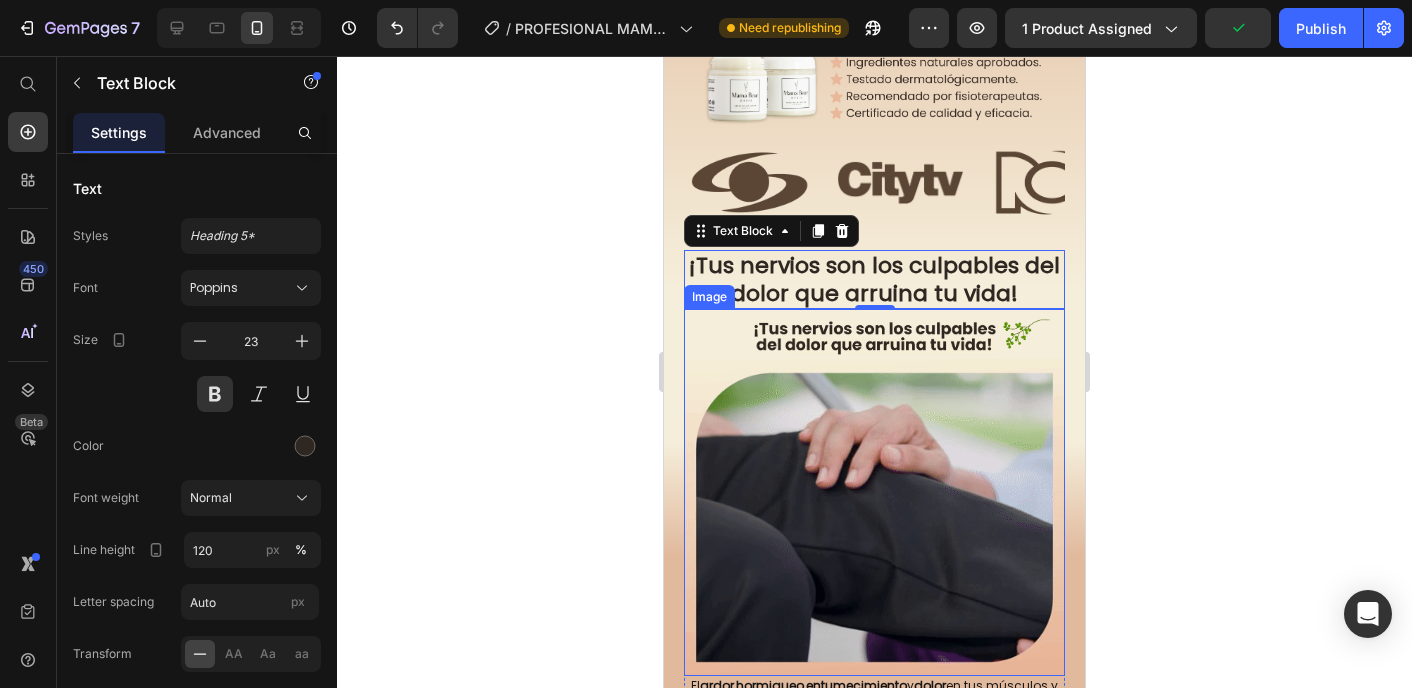 click at bounding box center (874, 492) 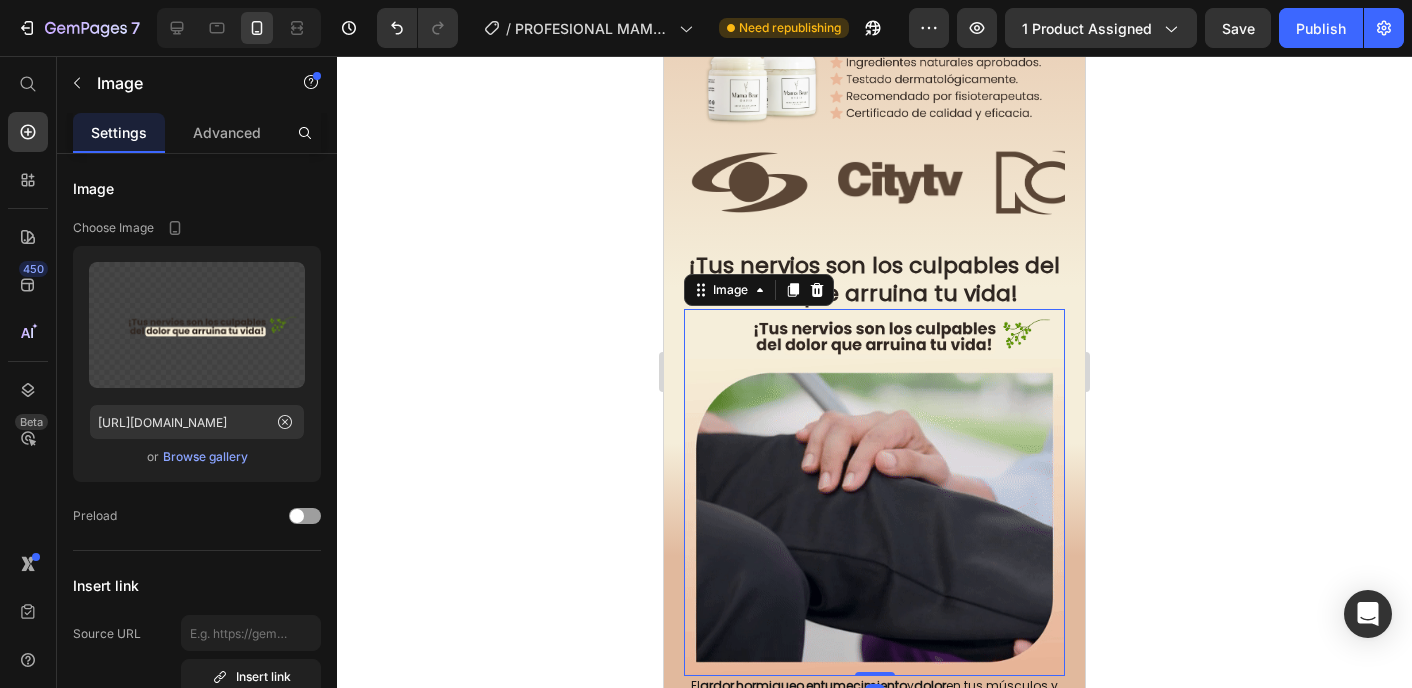 click at bounding box center [874, 492] 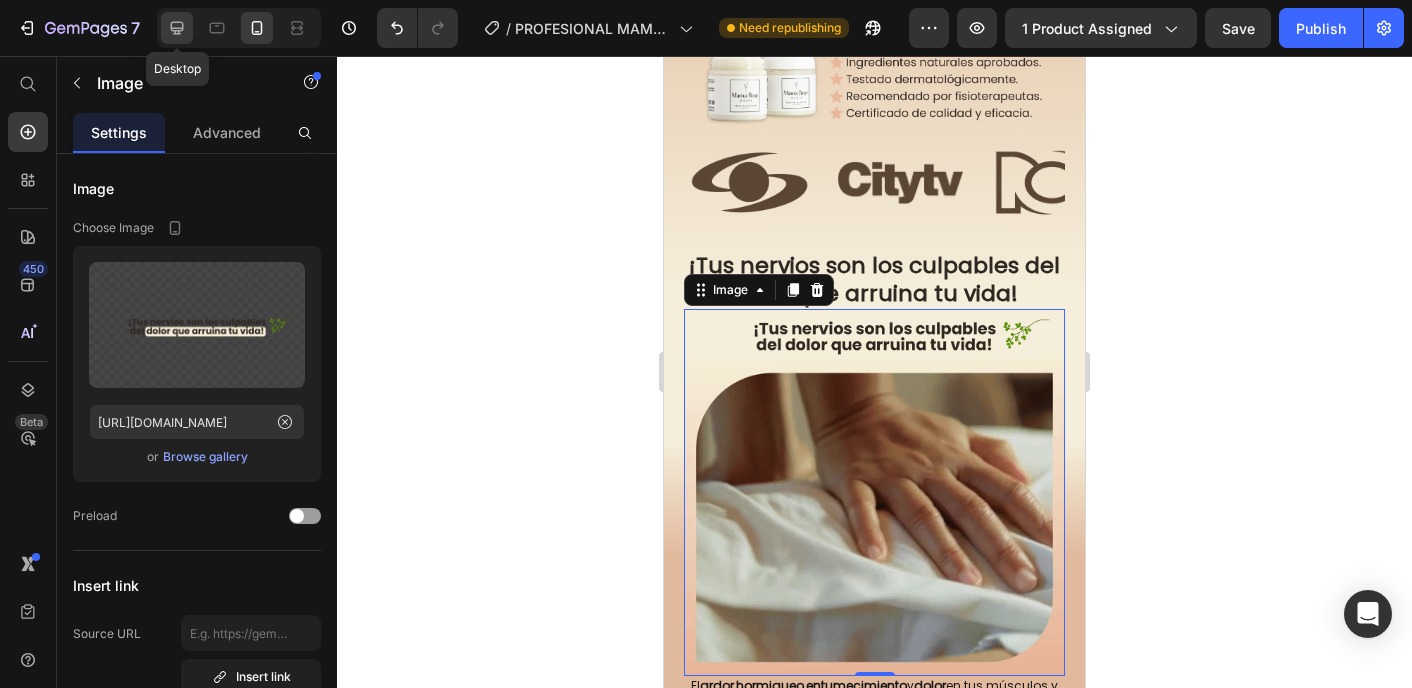 click 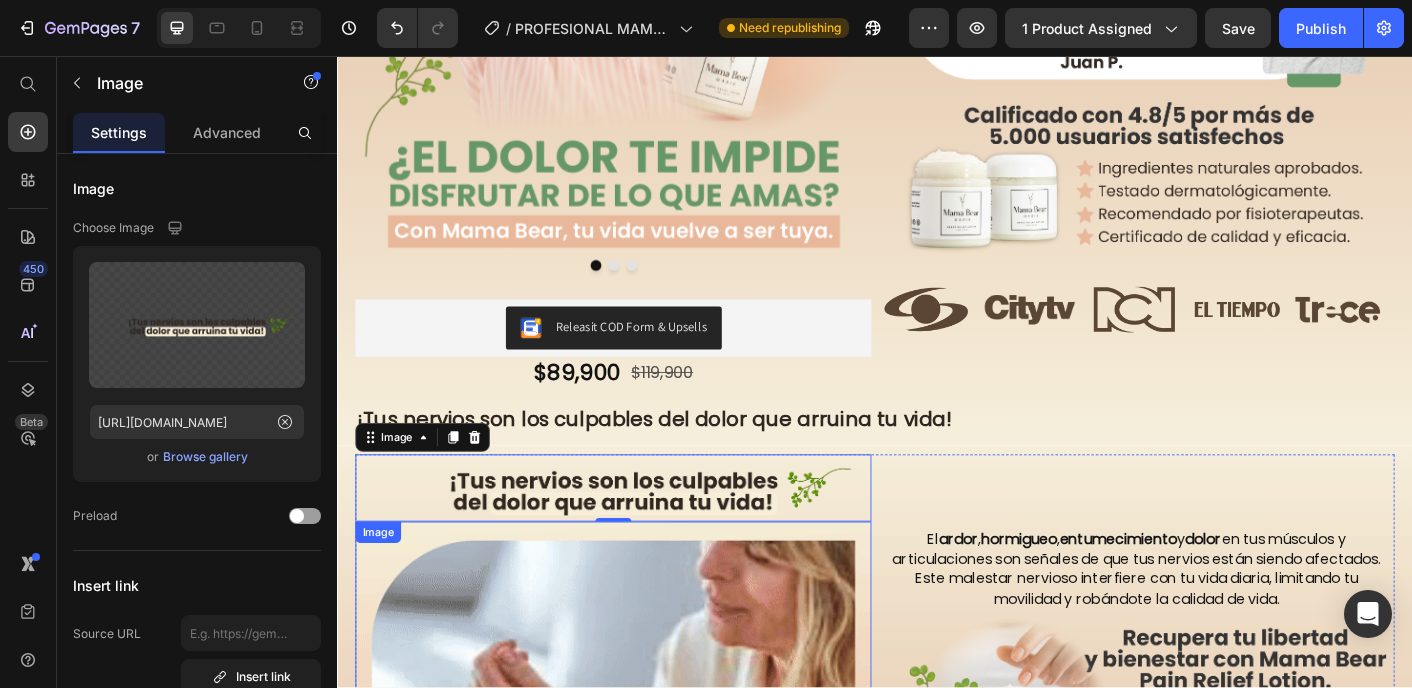scroll, scrollTop: 390, scrollLeft: 0, axis: vertical 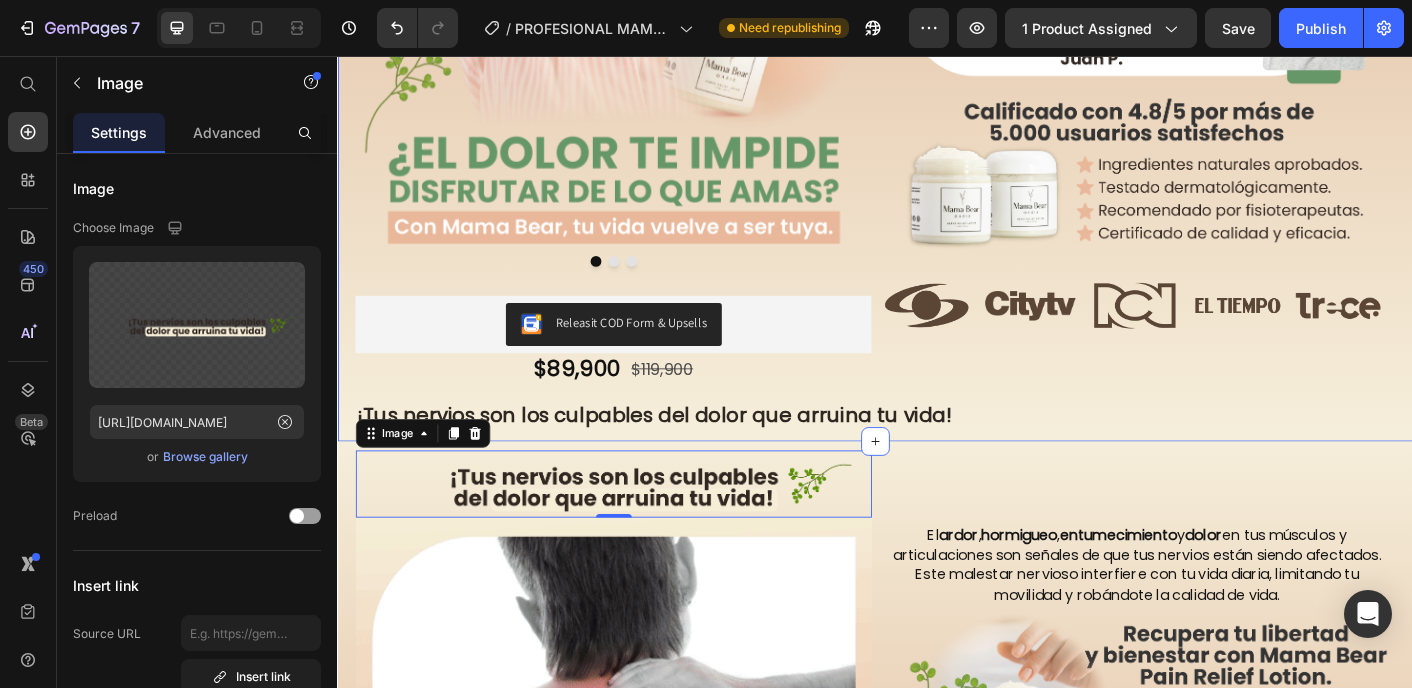 click on "¡Tus nervios son los culpables del dolor que arruina tu vida!" at bounding box center (937, 458) 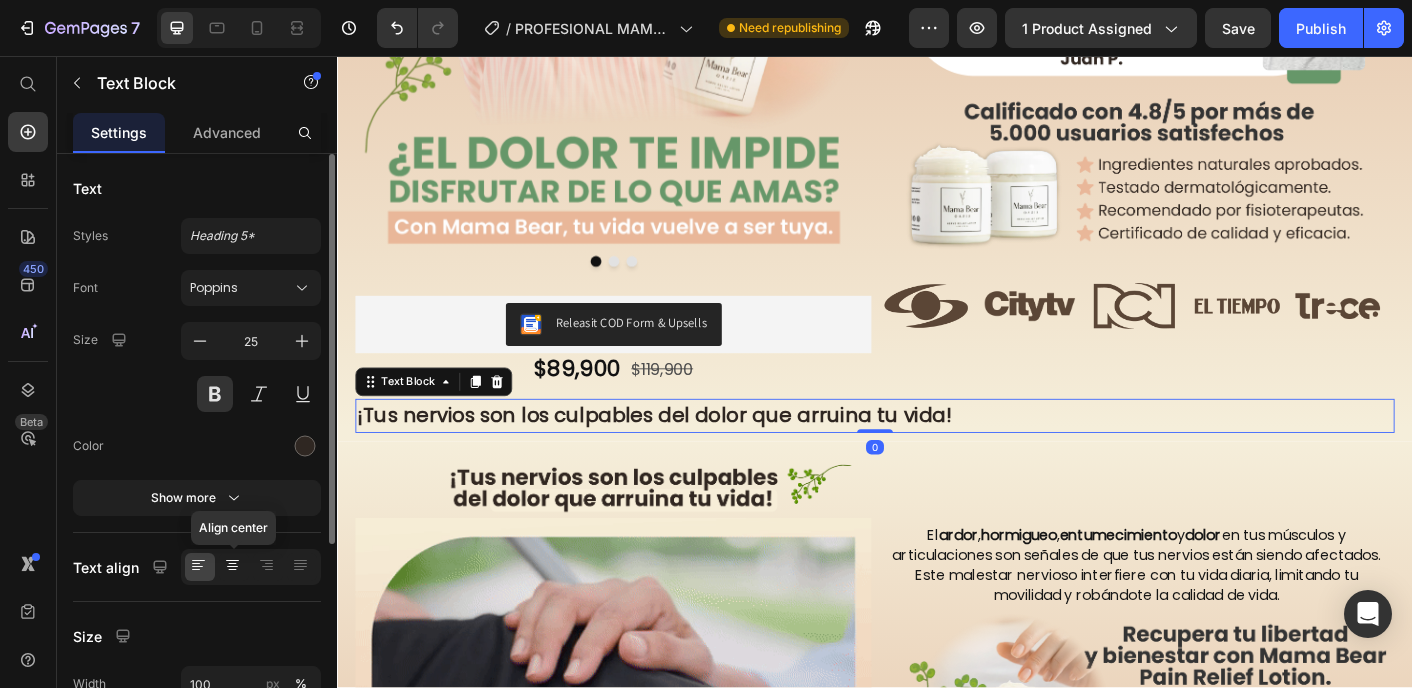 click 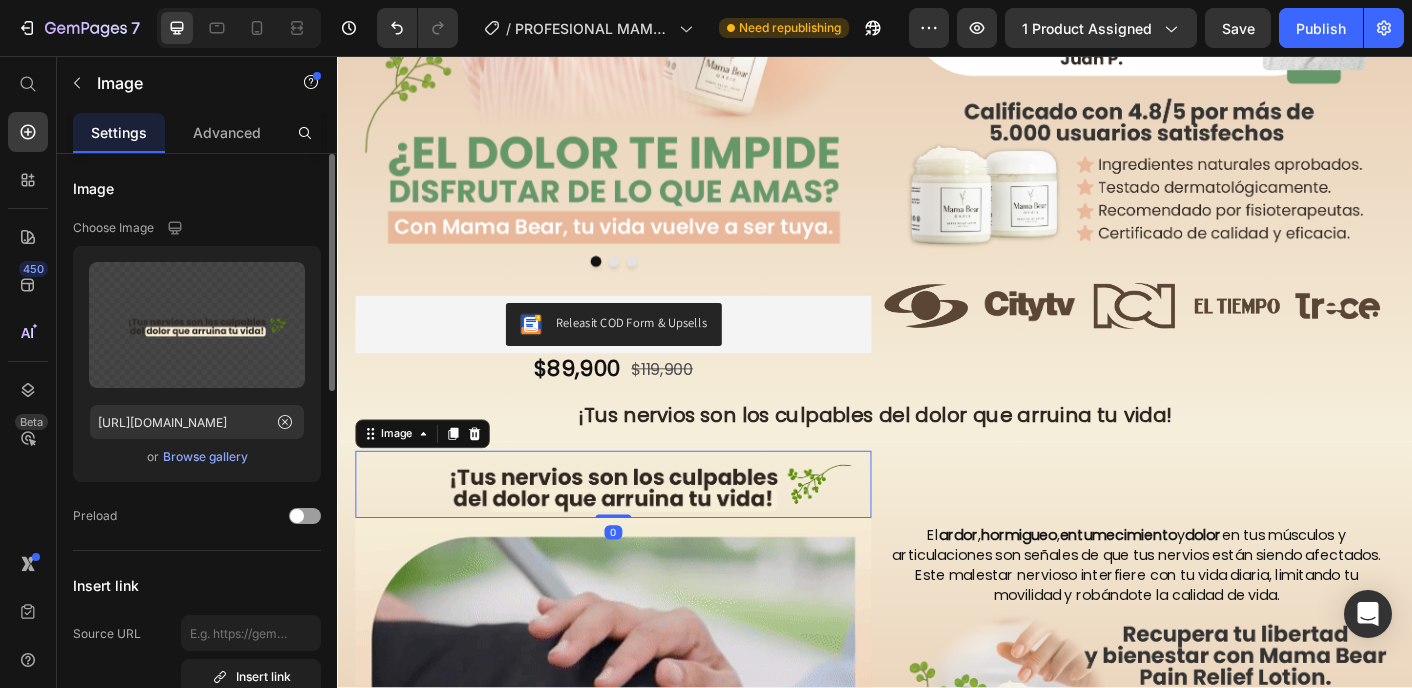 click at bounding box center [645, 534] 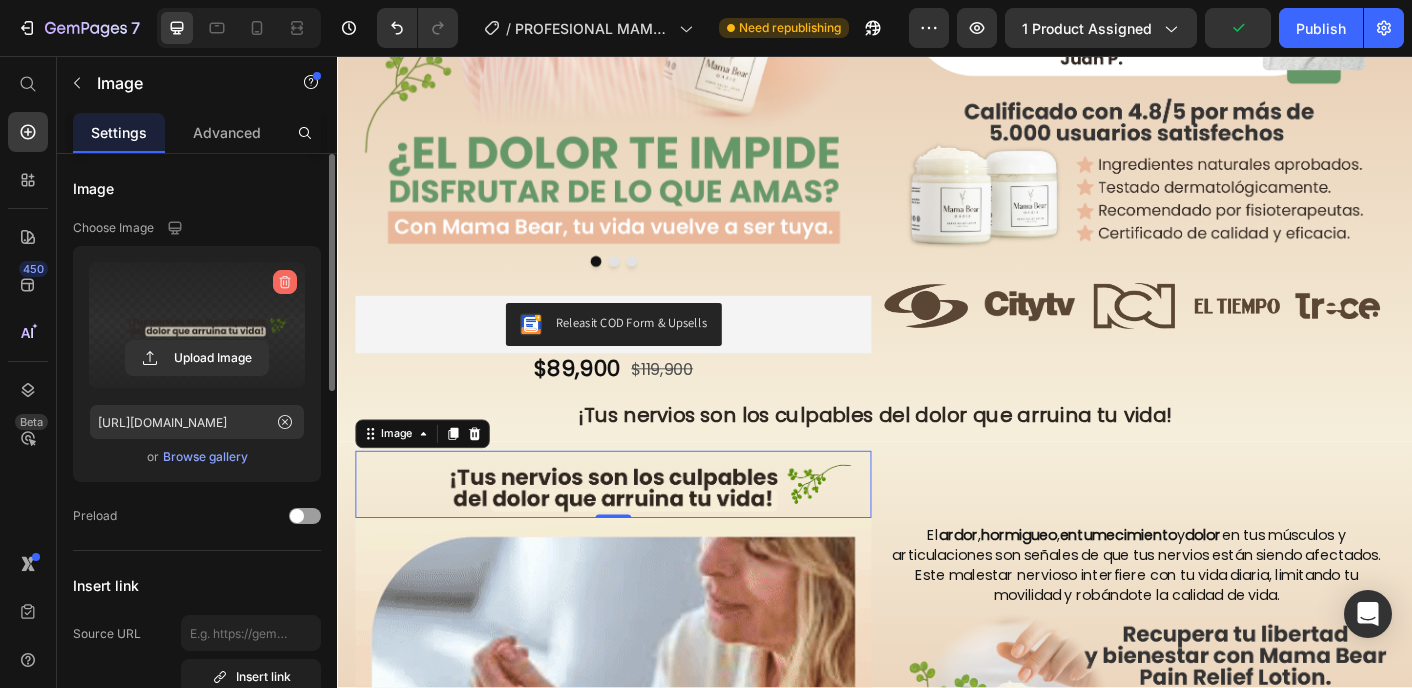 click 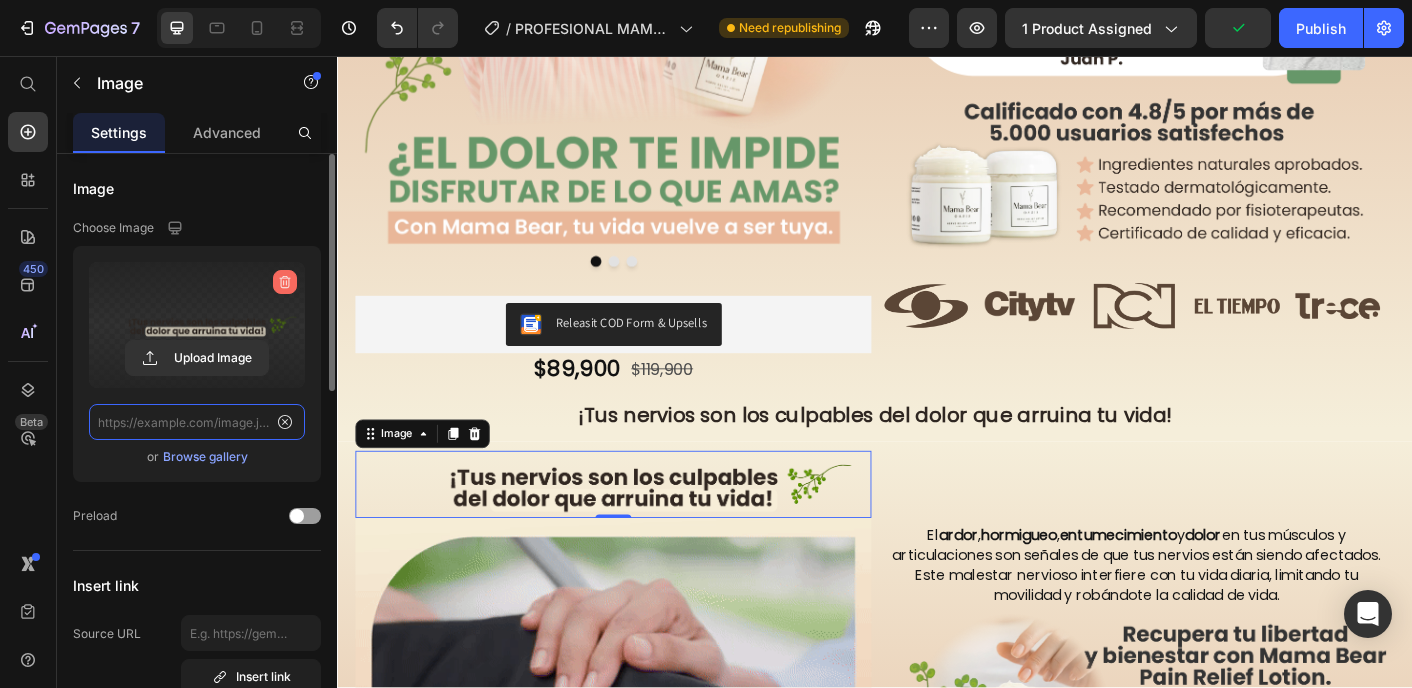 scroll, scrollTop: 0, scrollLeft: 0, axis: both 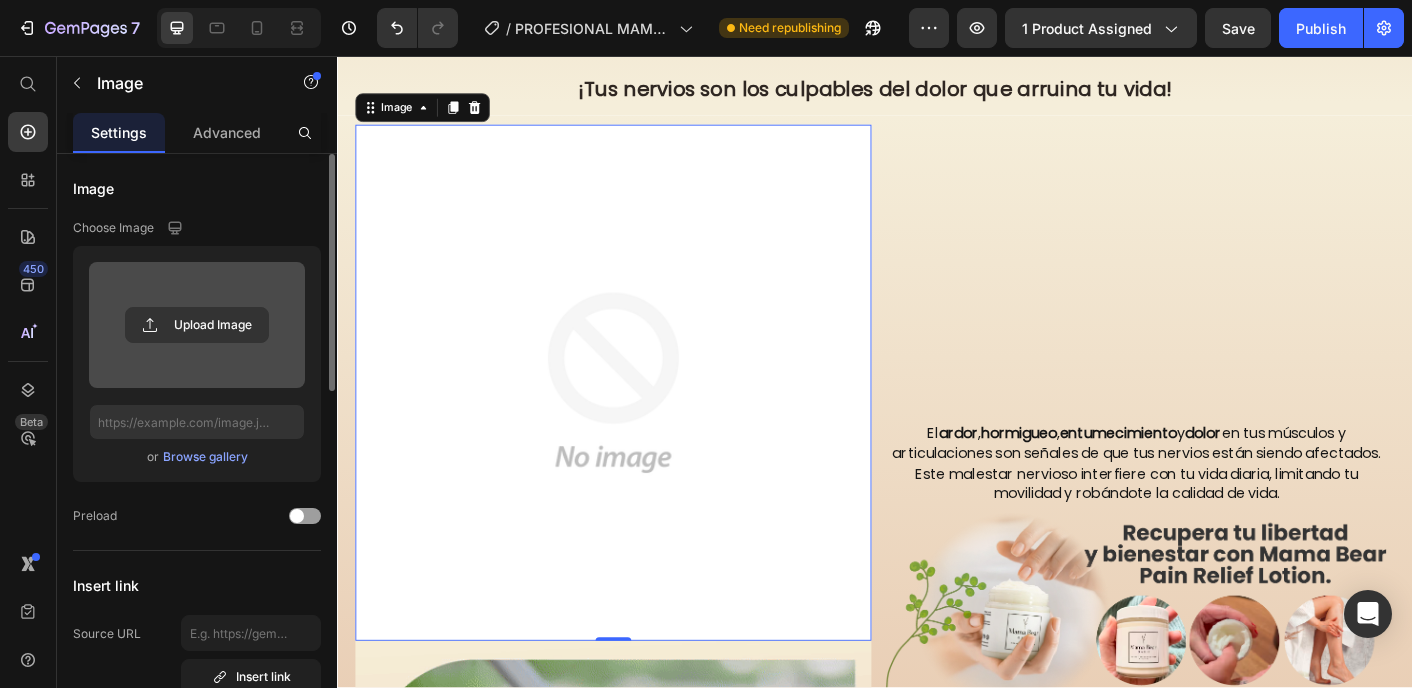 click at bounding box center (645, 421) 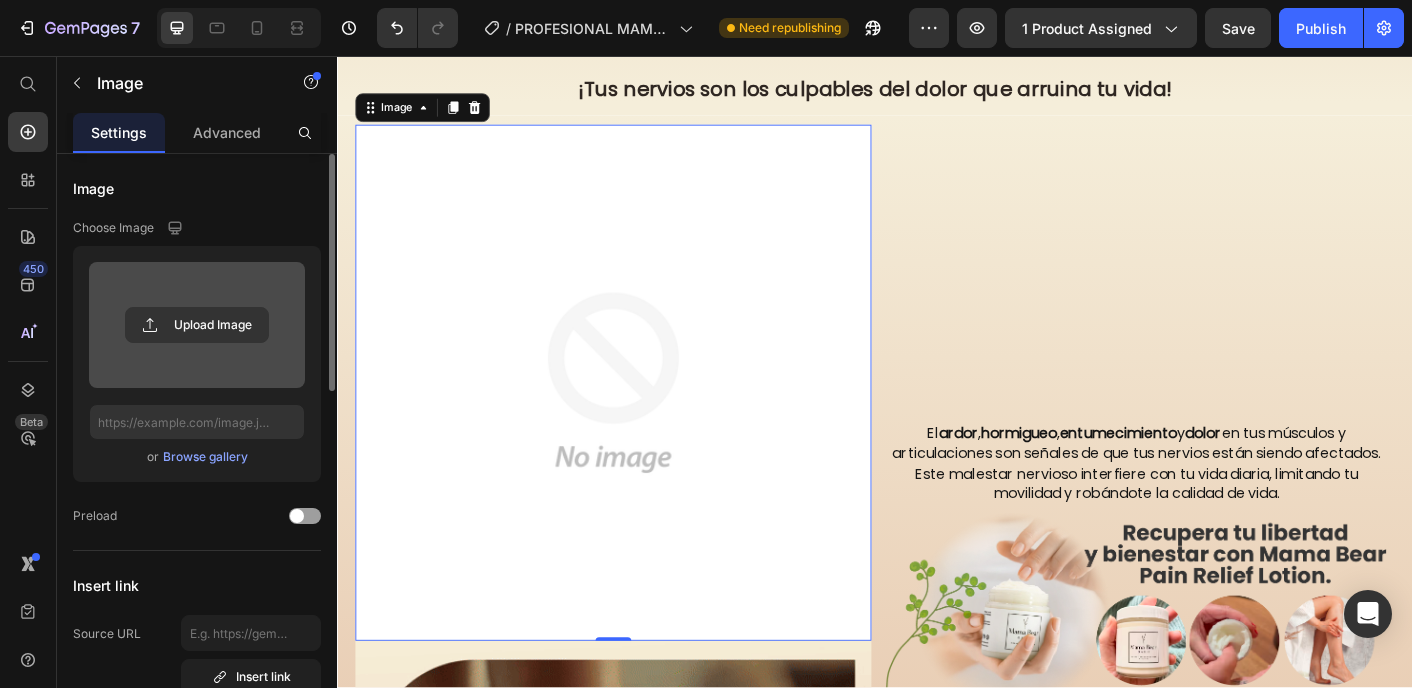 click at bounding box center [645, 421] 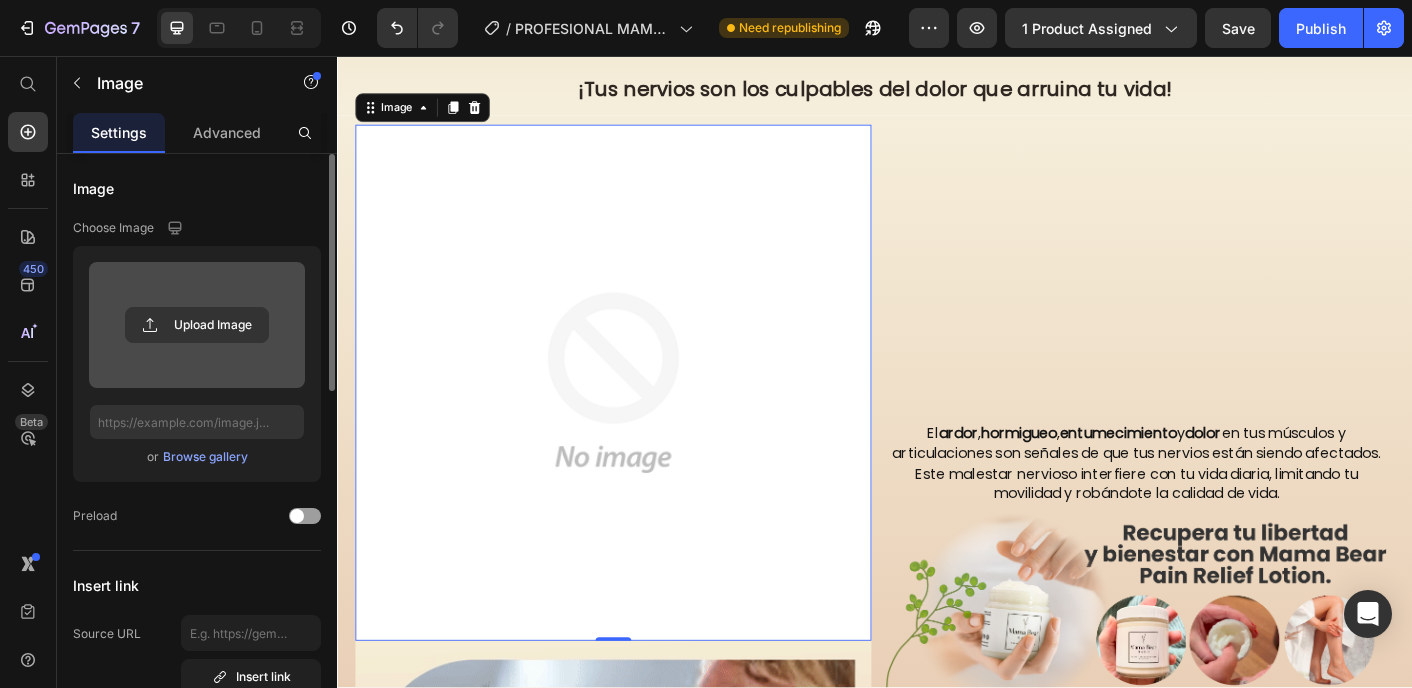 click on "Browse gallery" at bounding box center [205, 457] 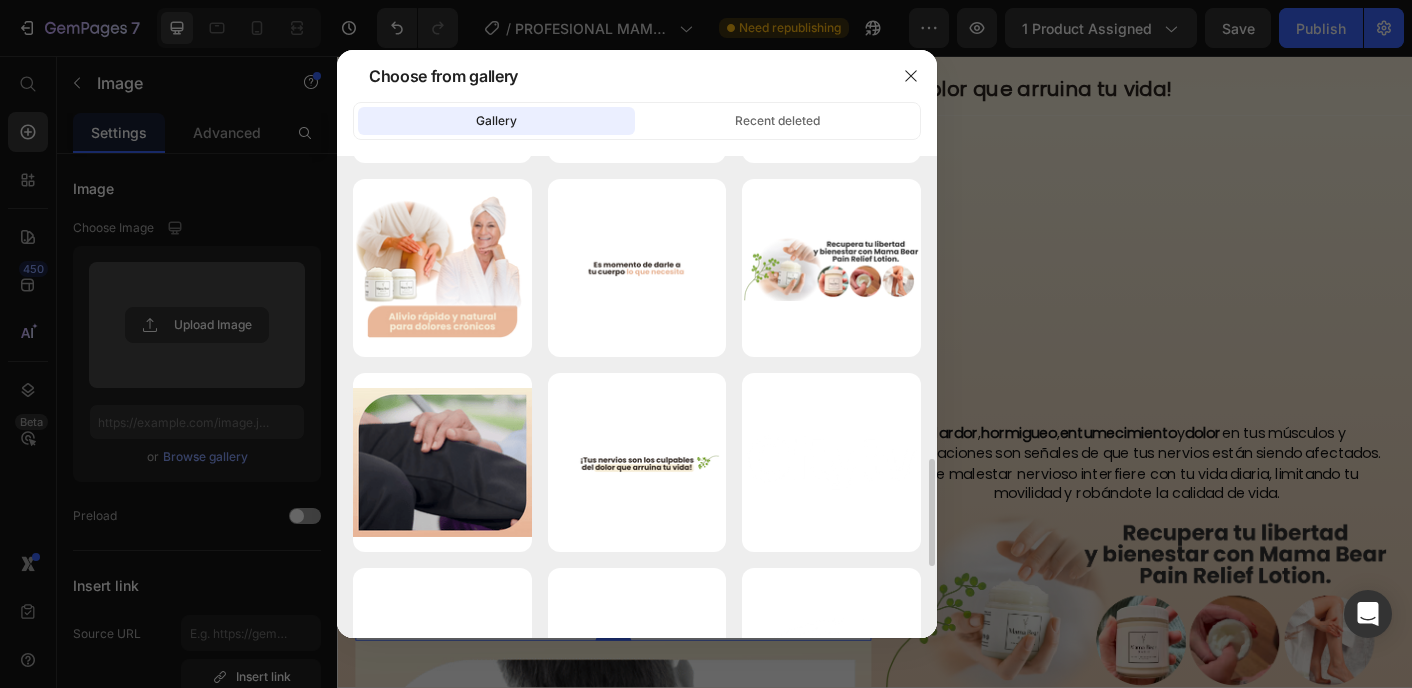 scroll, scrollTop: 1379, scrollLeft: 0, axis: vertical 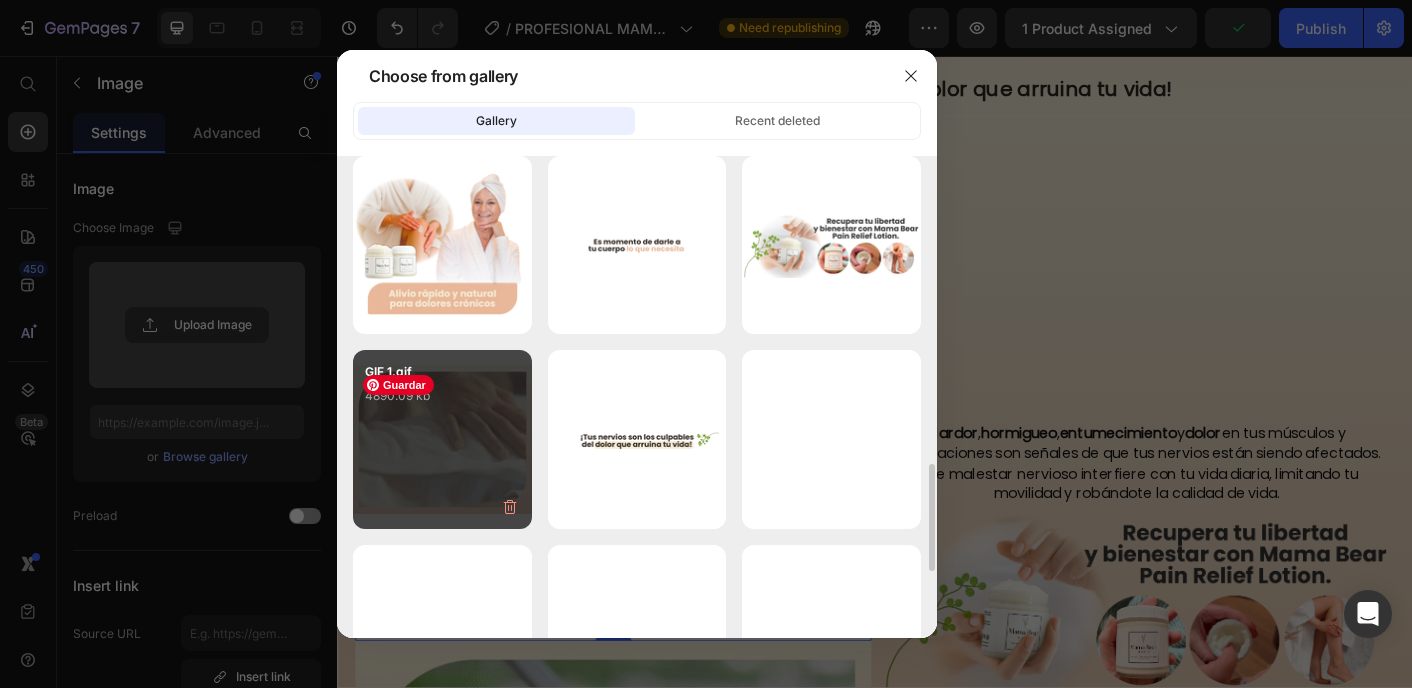 click on "GIF 1.gif 4890.09 kb" at bounding box center (442, 402) 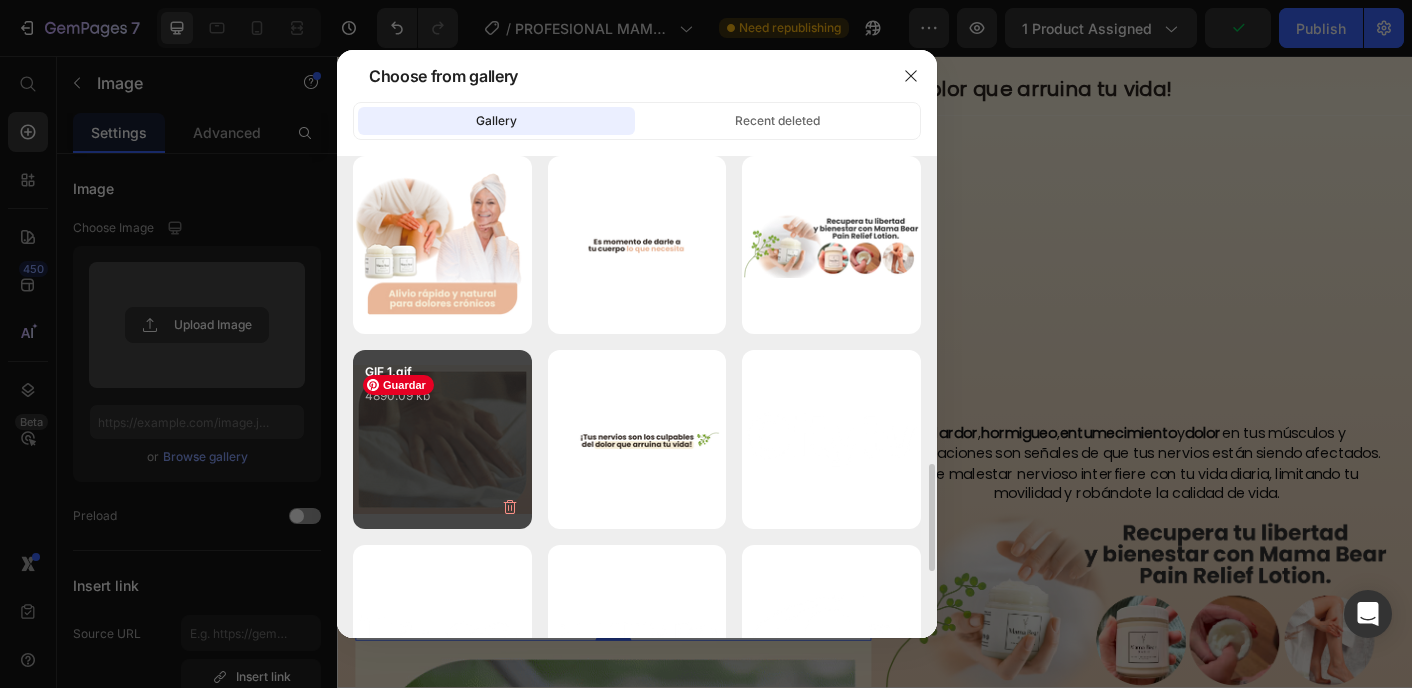 type on "[URL][DOMAIN_NAME]" 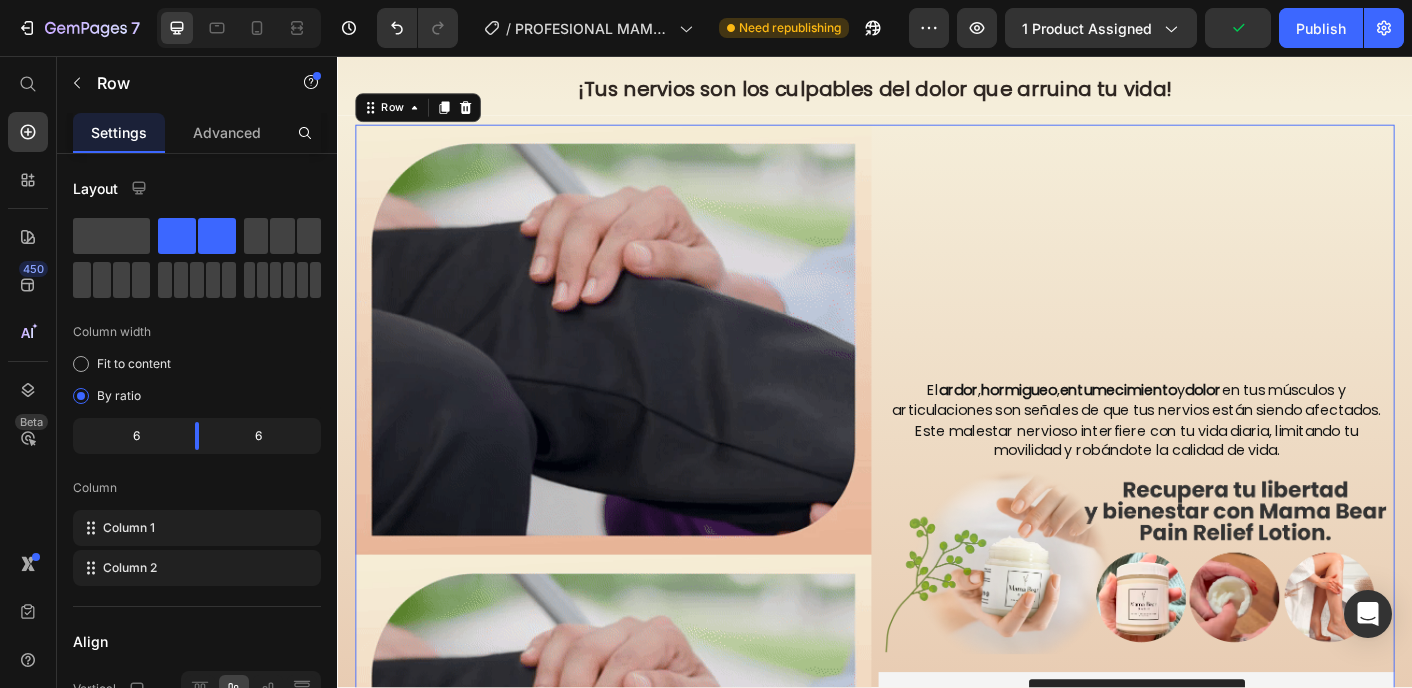 click on "El  ardor ,  hormigueo ,  entumecimiento  y  dolor  en tus músculos y articulaciones son señales de que tus nervios están siendo afectados. Este malestar nervioso interfiere con tu vida diaria, limitando tu movilidad y robándote la calidad de vida. Text Block Image Releasit COD Form & Upsells Releasit COD Form & Upsells Product" at bounding box center [1229, 613] 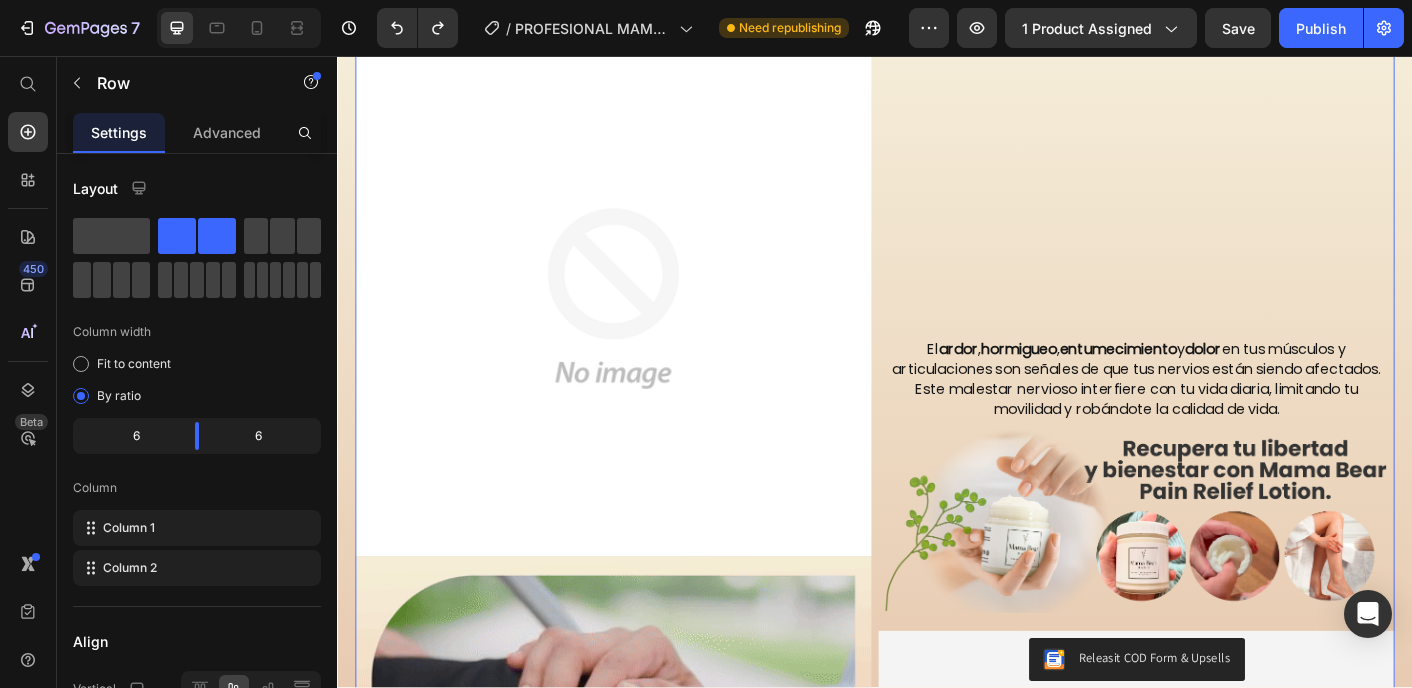 scroll, scrollTop: 854, scrollLeft: 0, axis: vertical 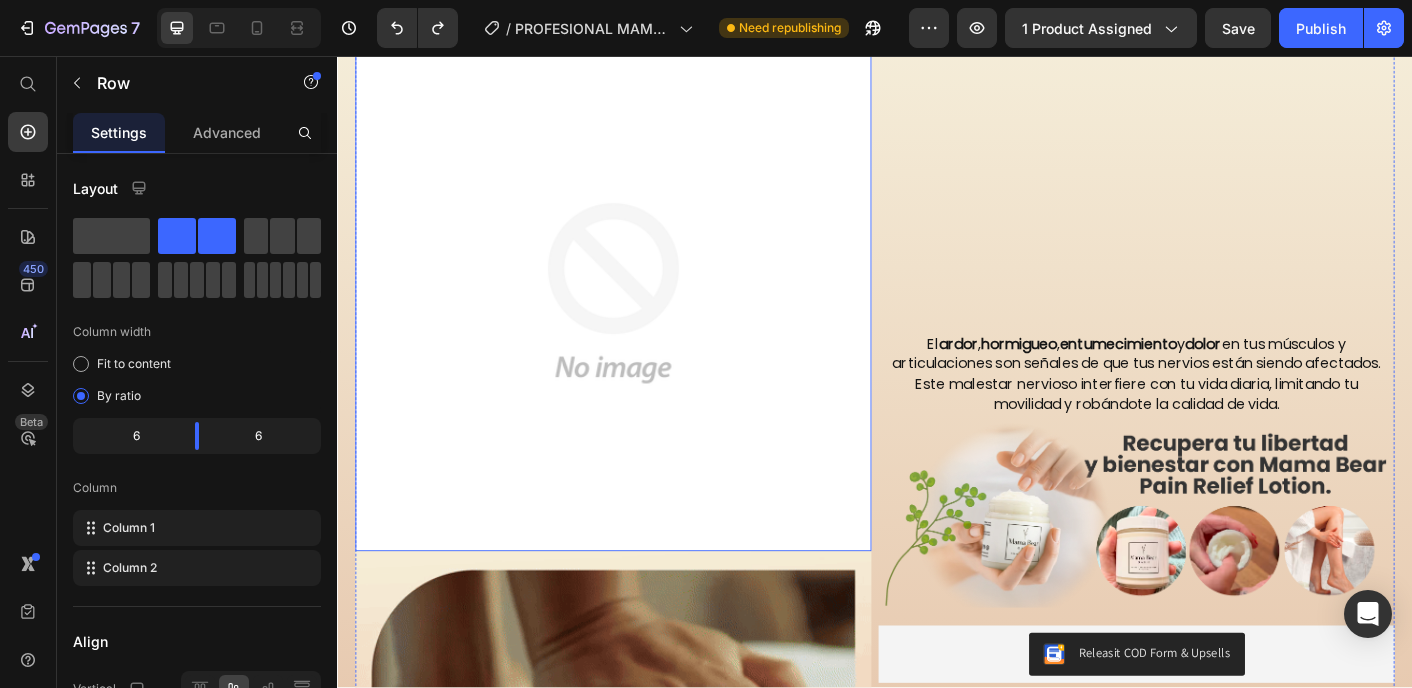 click at bounding box center [645, 321] 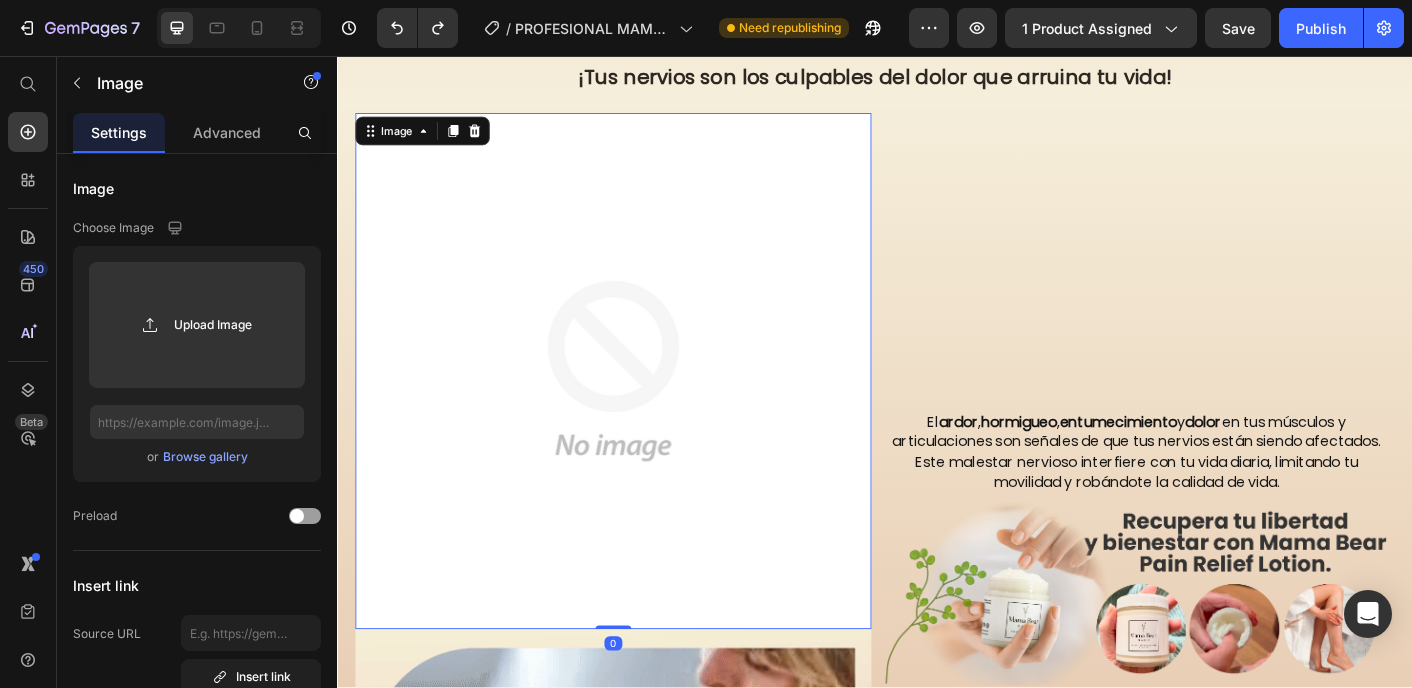 scroll, scrollTop: 731, scrollLeft: 0, axis: vertical 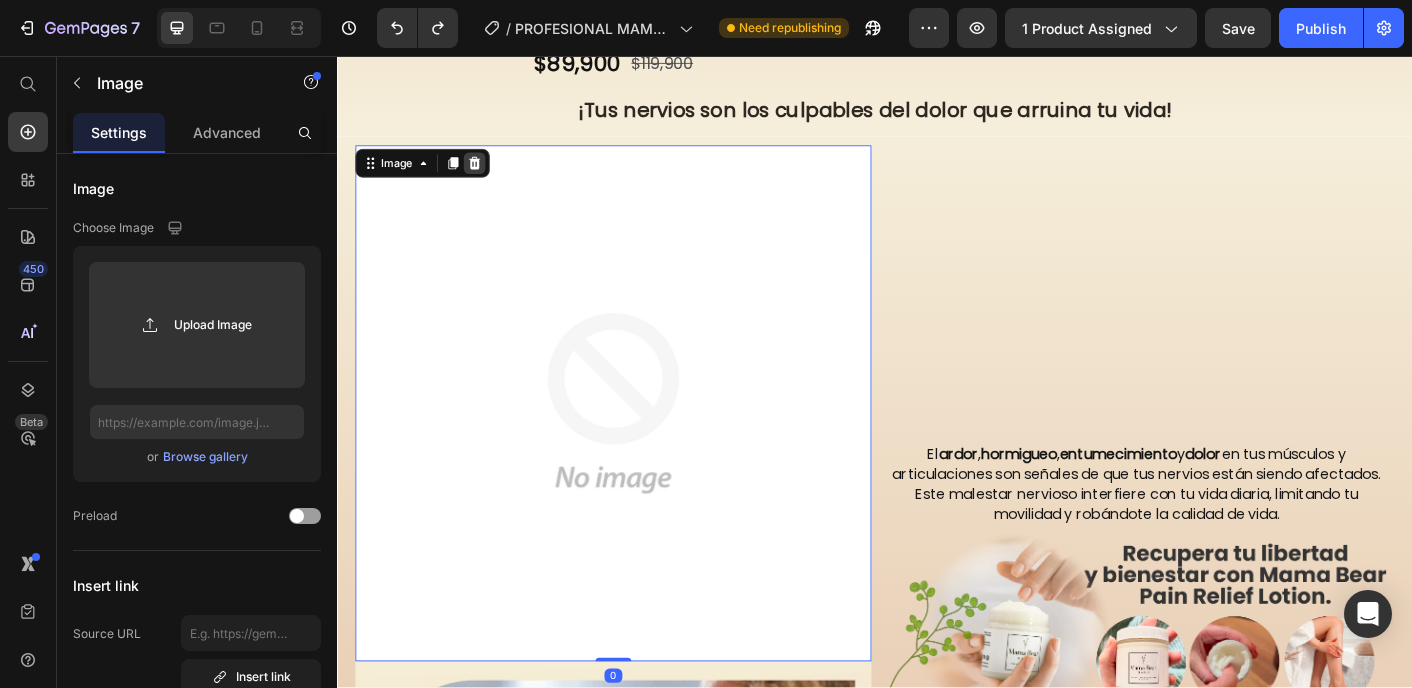 click 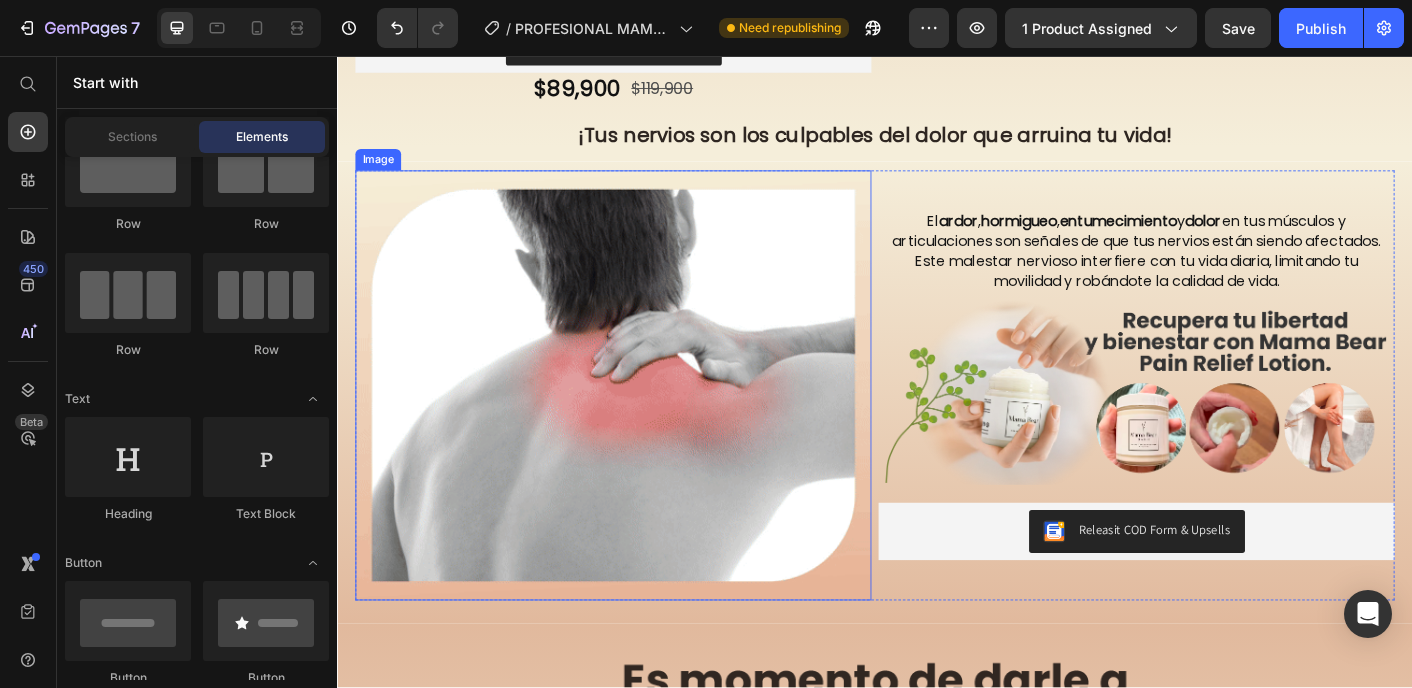 scroll, scrollTop: 666, scrollLeft: 0, axis: vertical 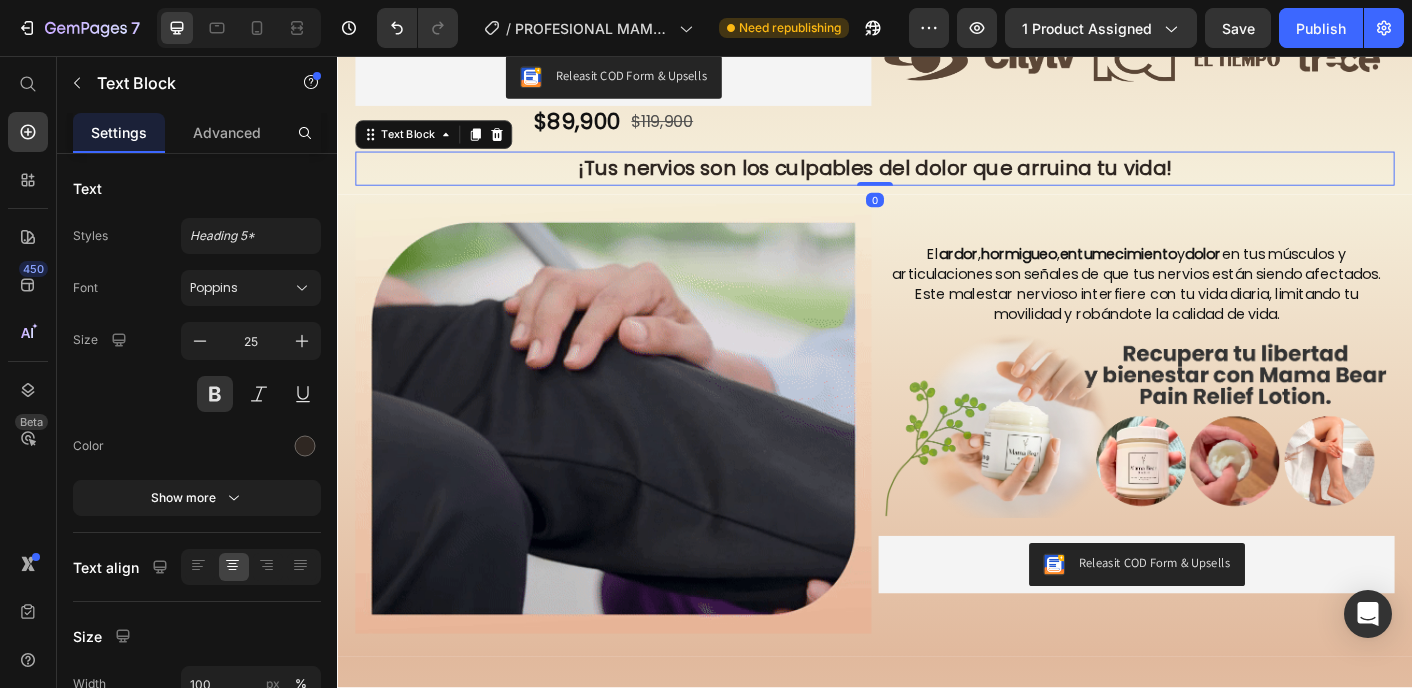 click on "¡Tus nervios son los culpables del dolor que arruina tu vida!" at bounding box center (937, 181) 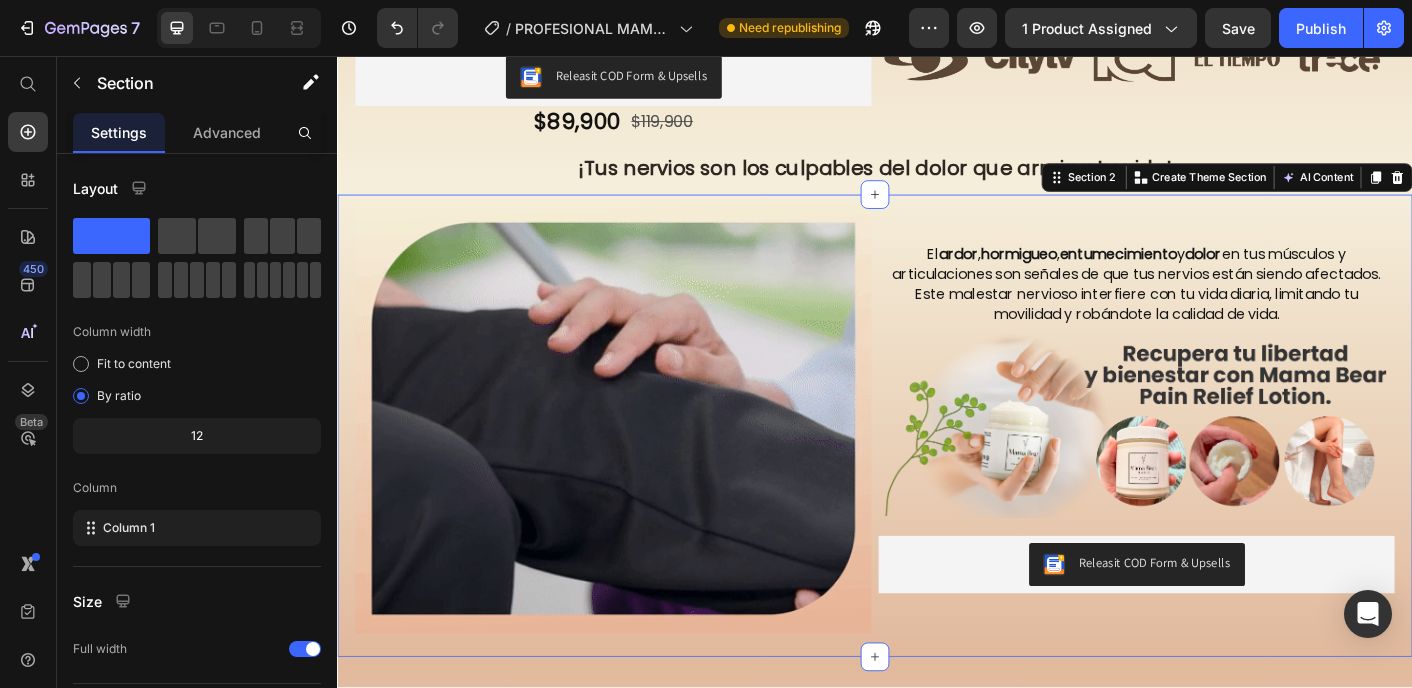 click on "Image El  ardor ,  hormigueo ,  entumecimiento  y  dolor  en tus músculos y articulaciones son señales de que tus nervios están siendo afectados. Este malestar nervioso interfiere con tu vida diaria, limitando tu movilidad y robándote la calidad de vida. Text Block Image Releasit COD Form & Upsells Releasit COD Form & Upsells Product Row Section 2   Create Theme Section AI Content Write with GemAI What would you like to describe here? Tone and Voice Persuasive Product Getting products... Show more Generate" at bounding box center [937, 469] 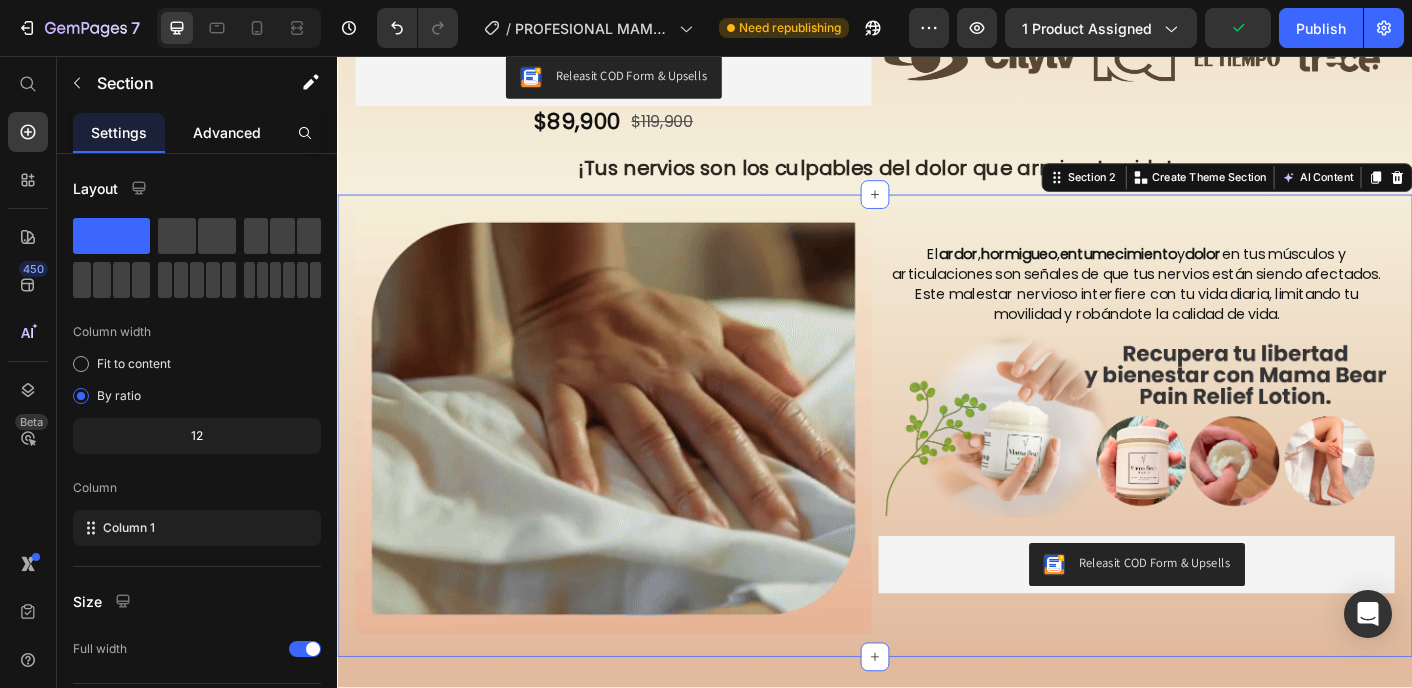 click on "Advanced" 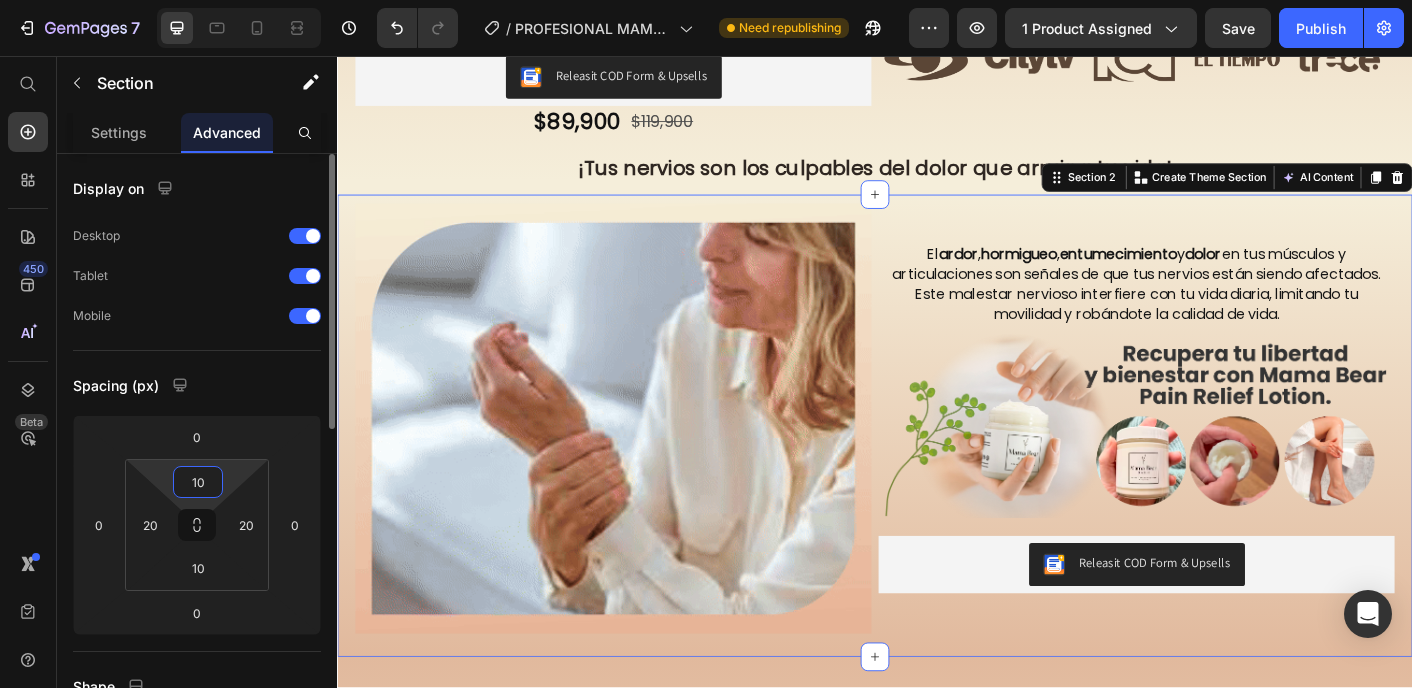 click on "10" at bounding box center [198, 482] 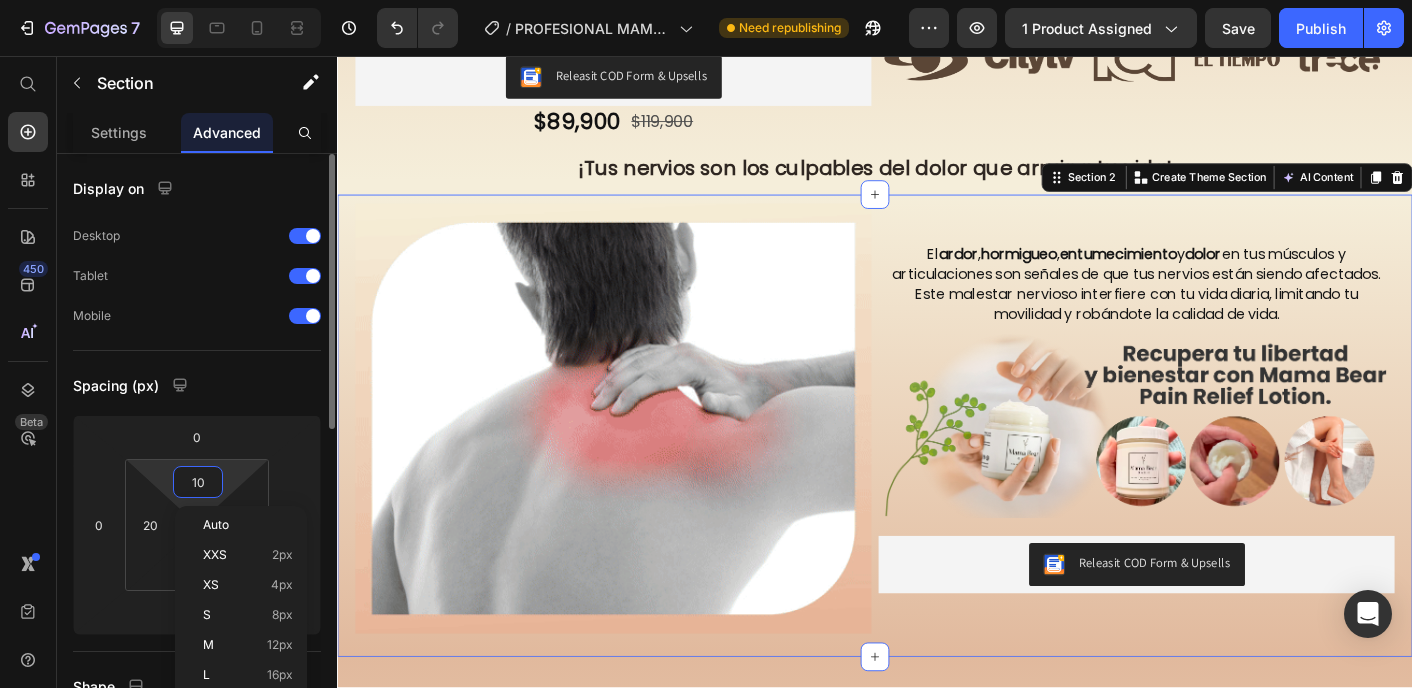 type on "0" 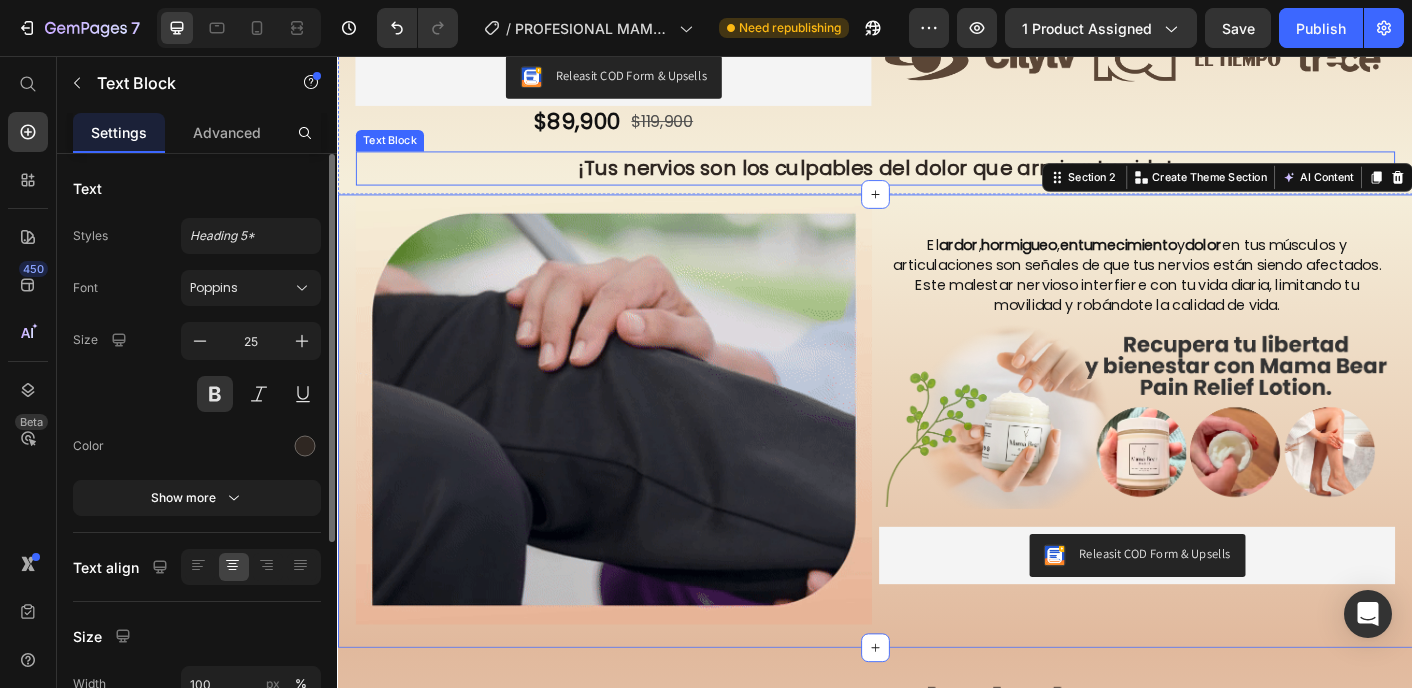 click on "¡Tus nervios son los culpables del dolor que arruina tu vida!" at bounding box center (937, 181) 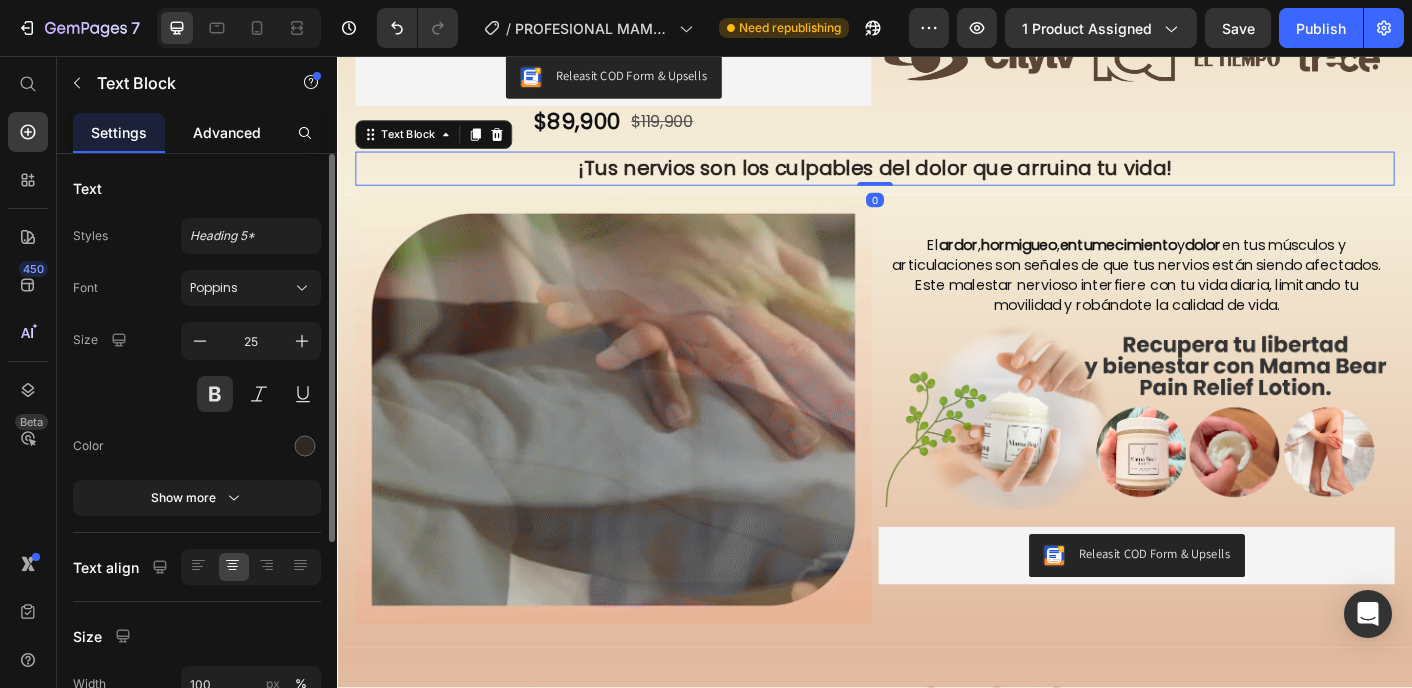 click on "Advanced" at bounding box center (227, 132) 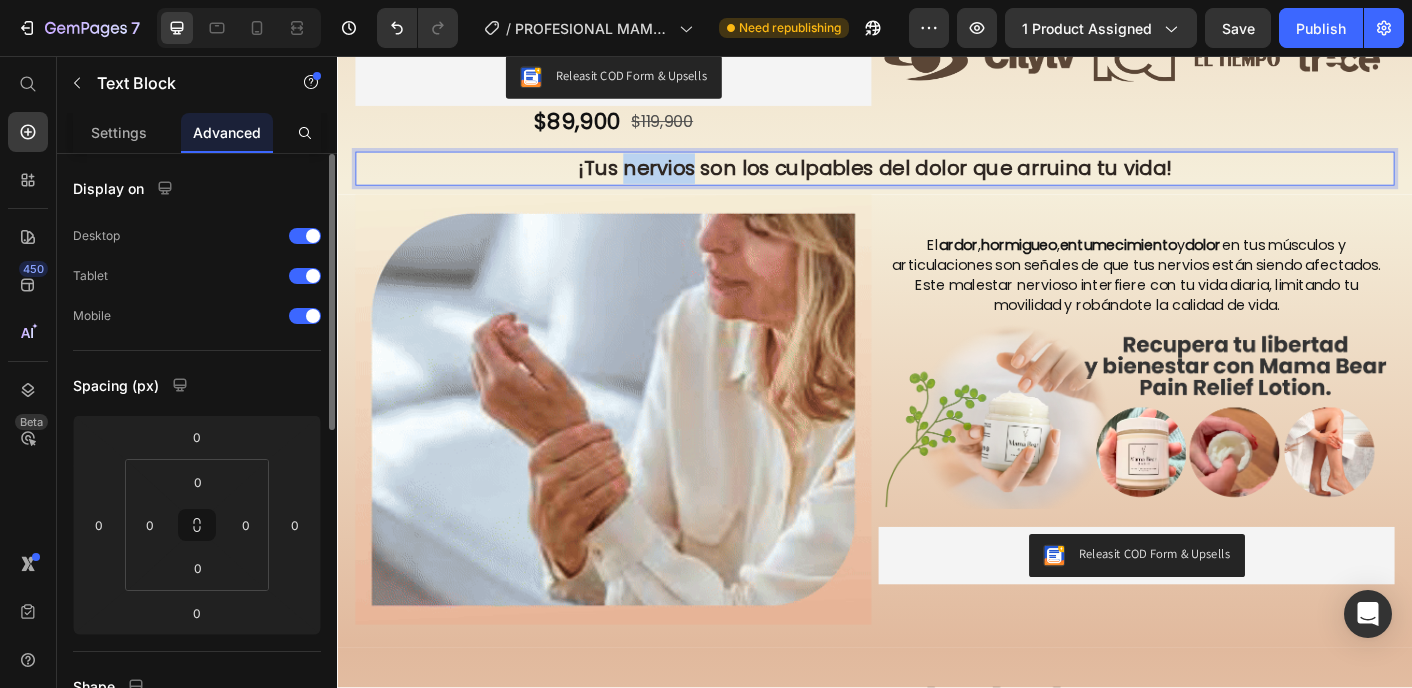 click on "¡Tus nervios son los culpables del dolor que arruina tu vida!" at bounding box center (937, 181) 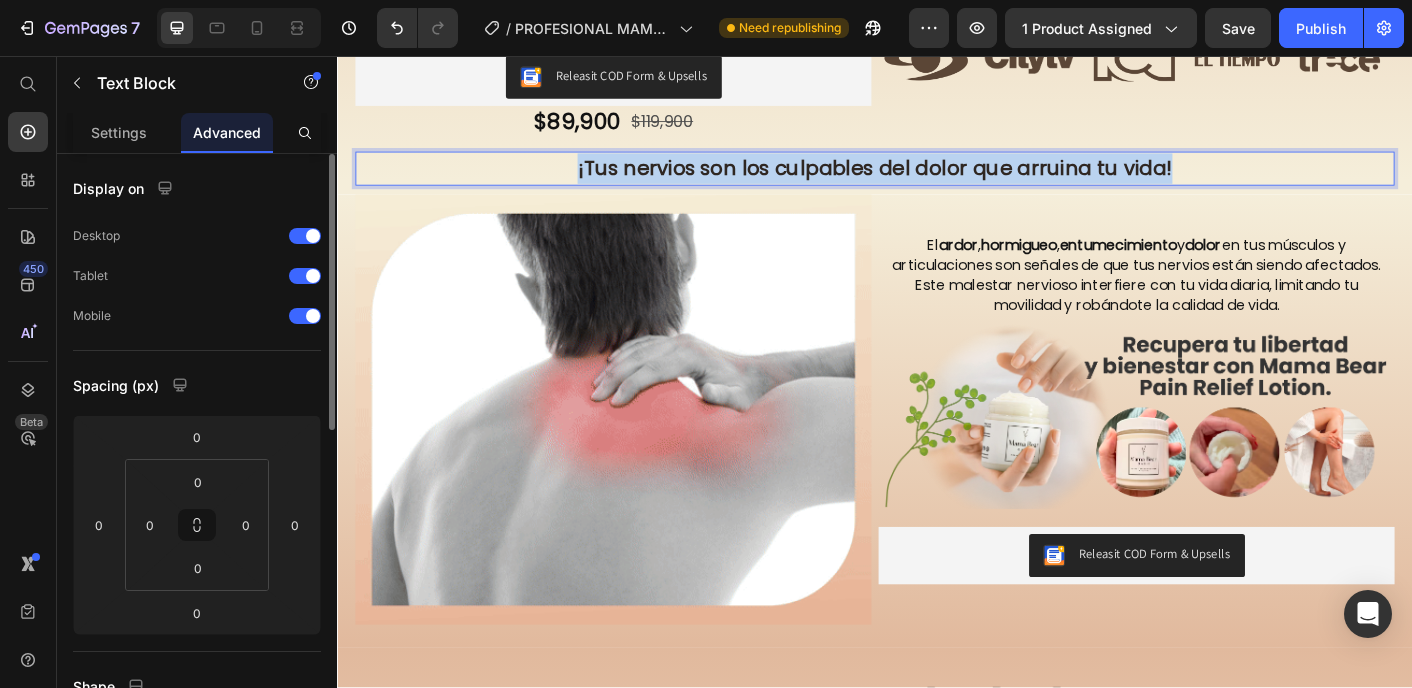 click on "¡Tus nervios son los culpables del dolor que arruina tu vida!" at bounding box center [937, 181] 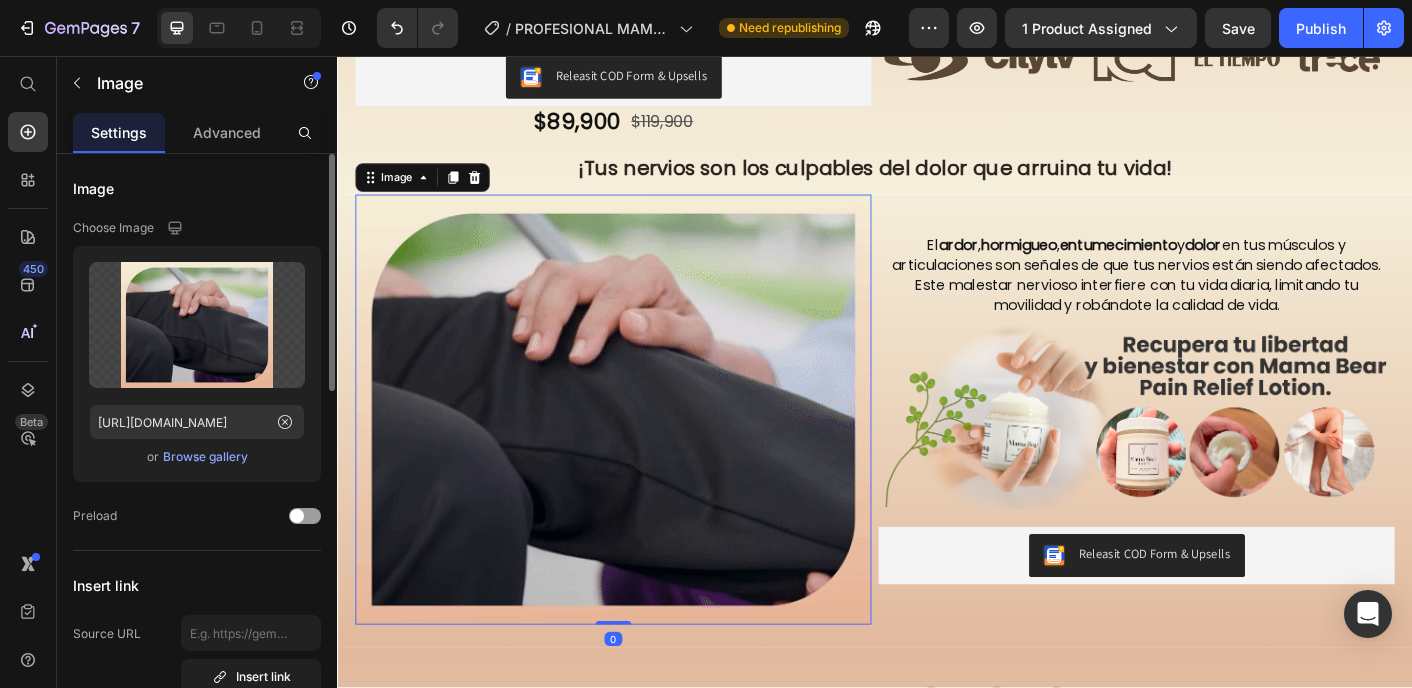 click at bounding box center [645, 451] 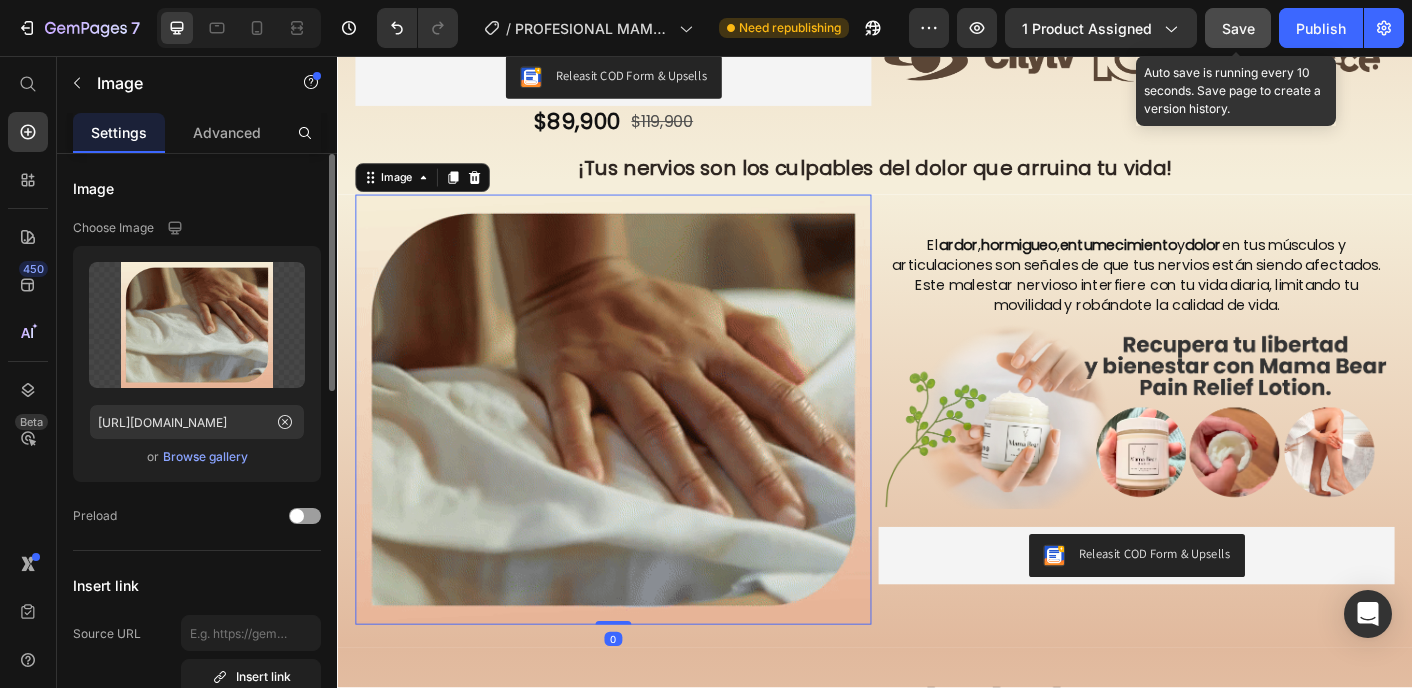 click on "Save" 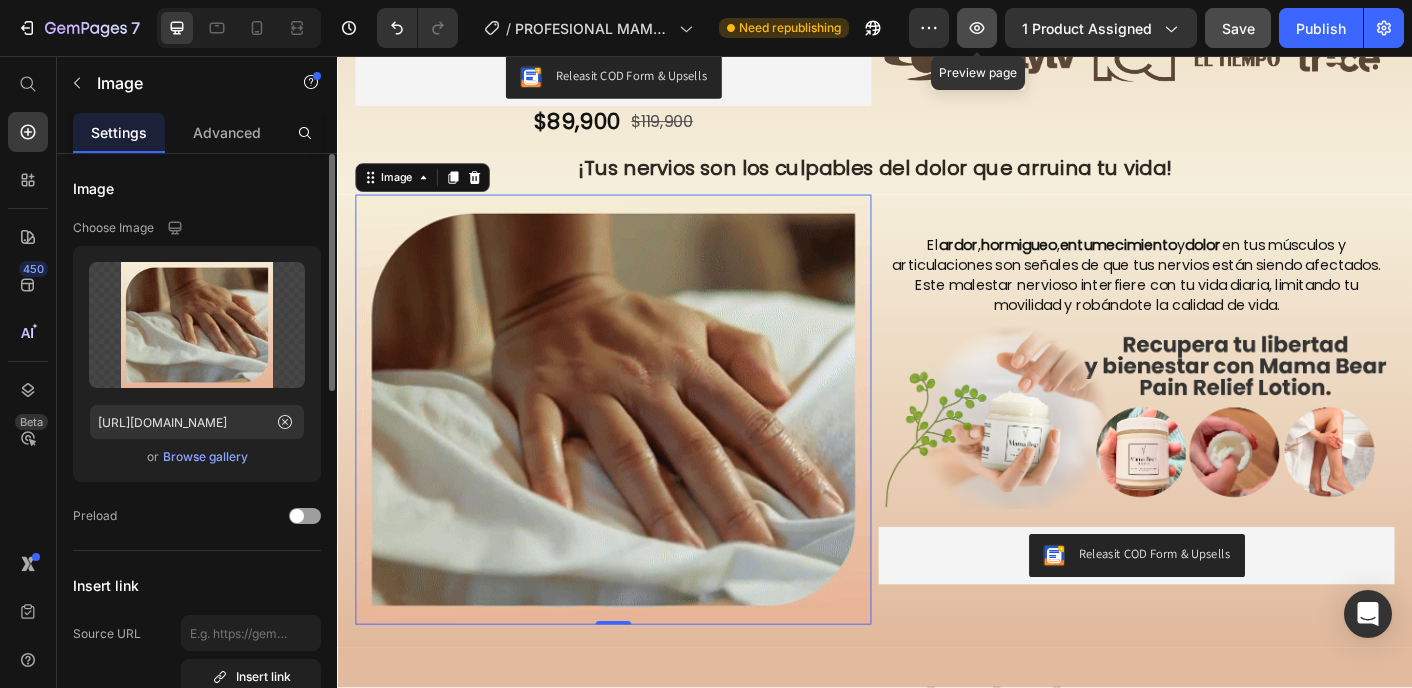 click 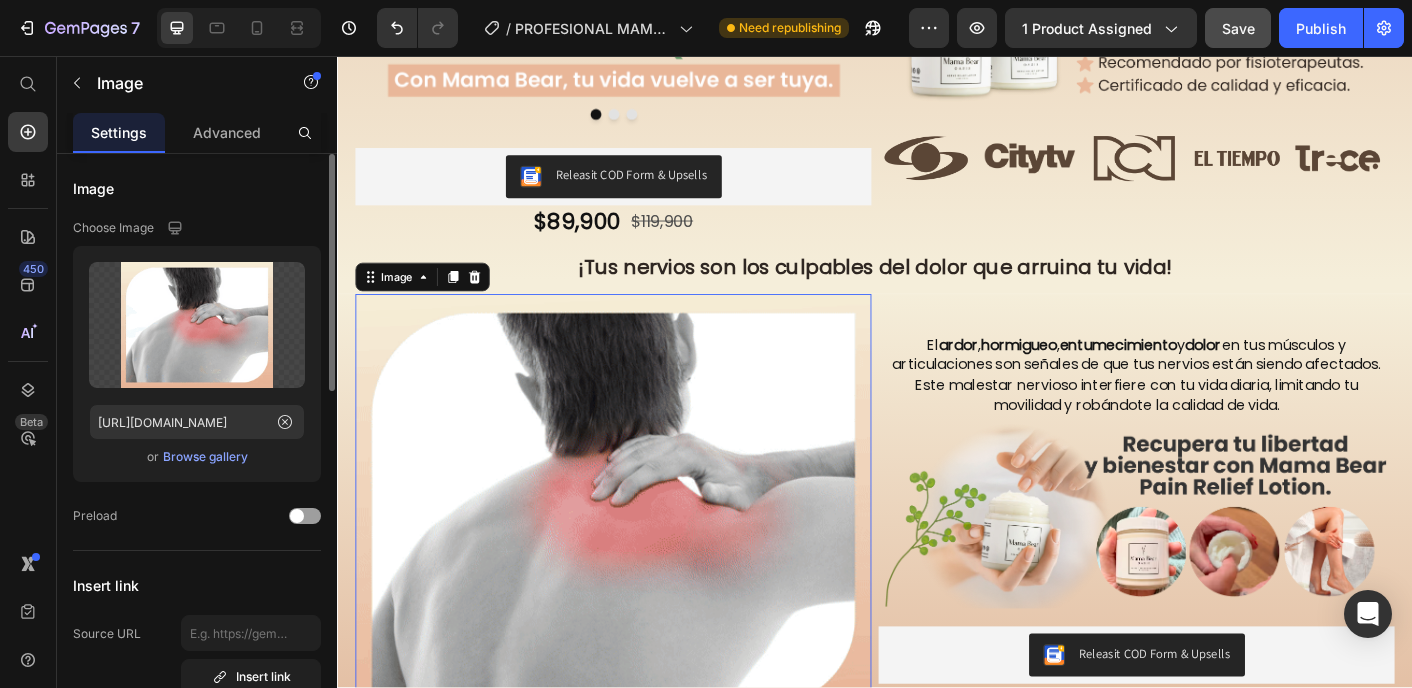 scroll, scrollTop: 554, scrollLeft: 0, axis: vertical 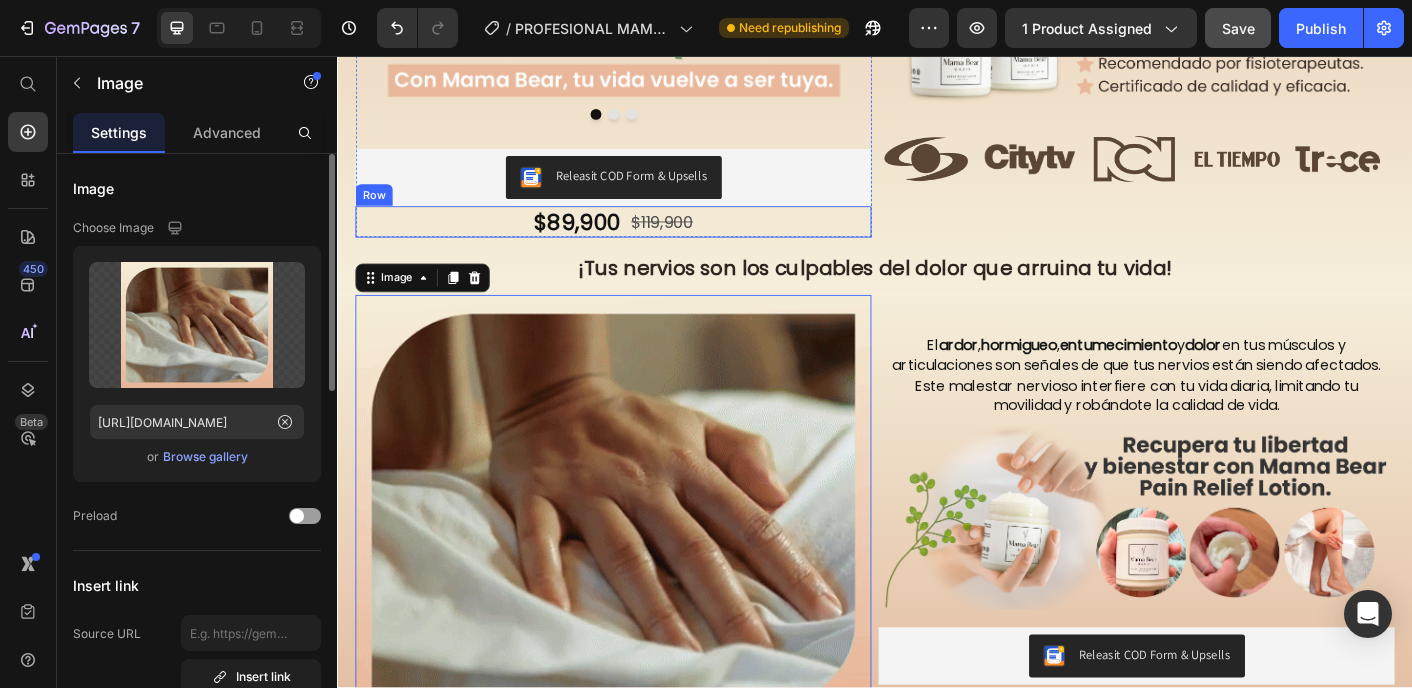 click on "$89,900 Product Price $119,900 Product Price Row" at bounding box center [645, 241] 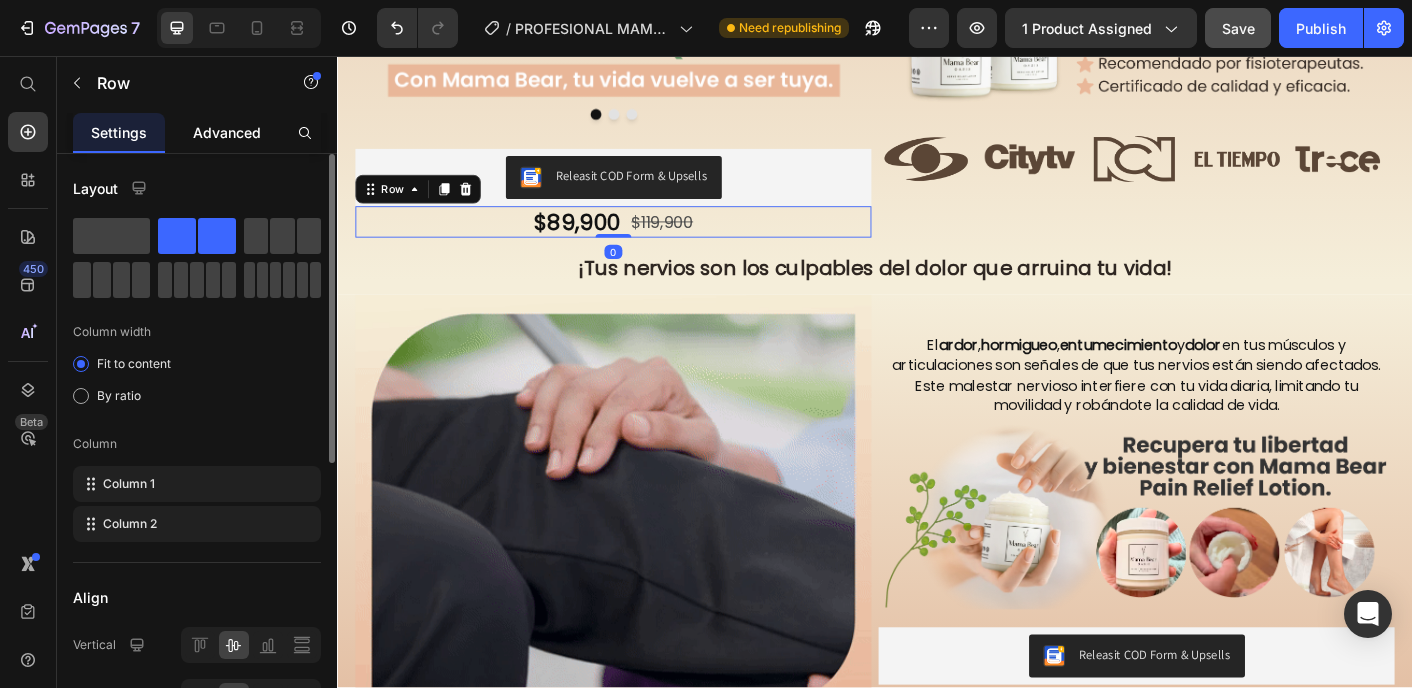 click on "Advanced" 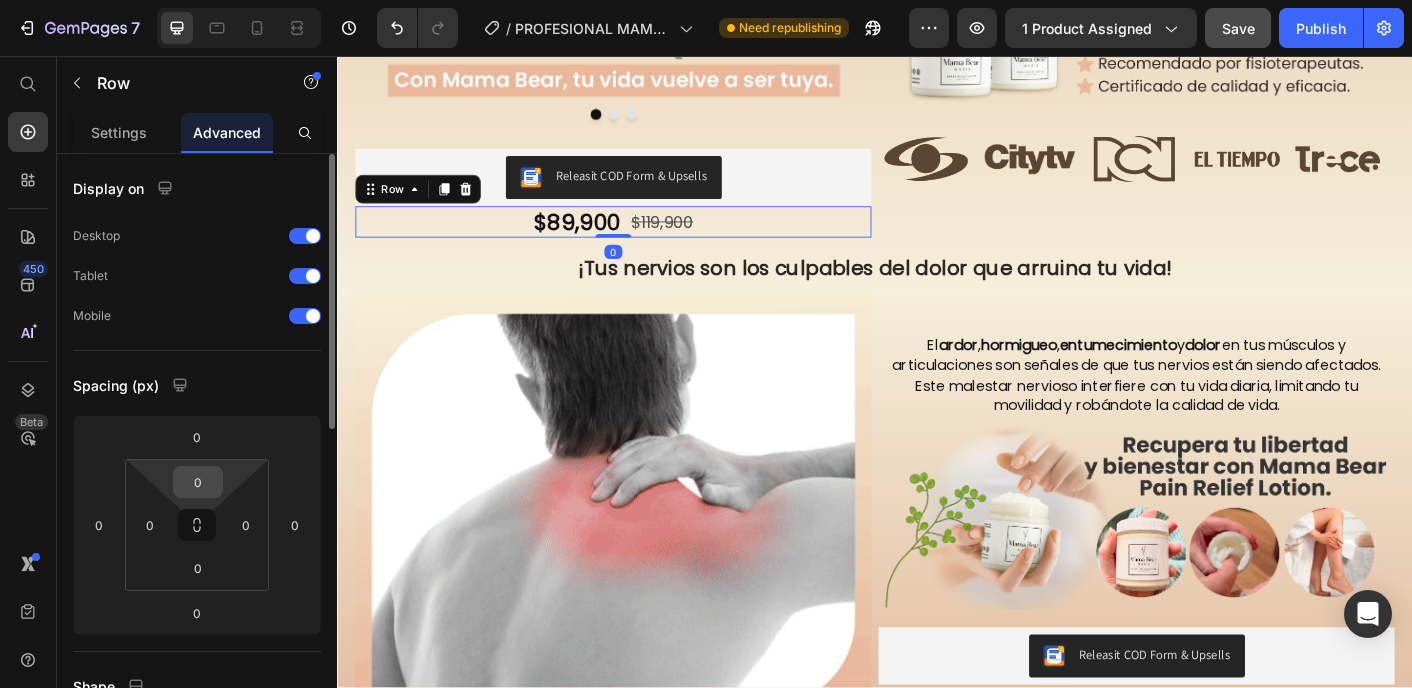 click on "0" at bounding box center [198, 482] 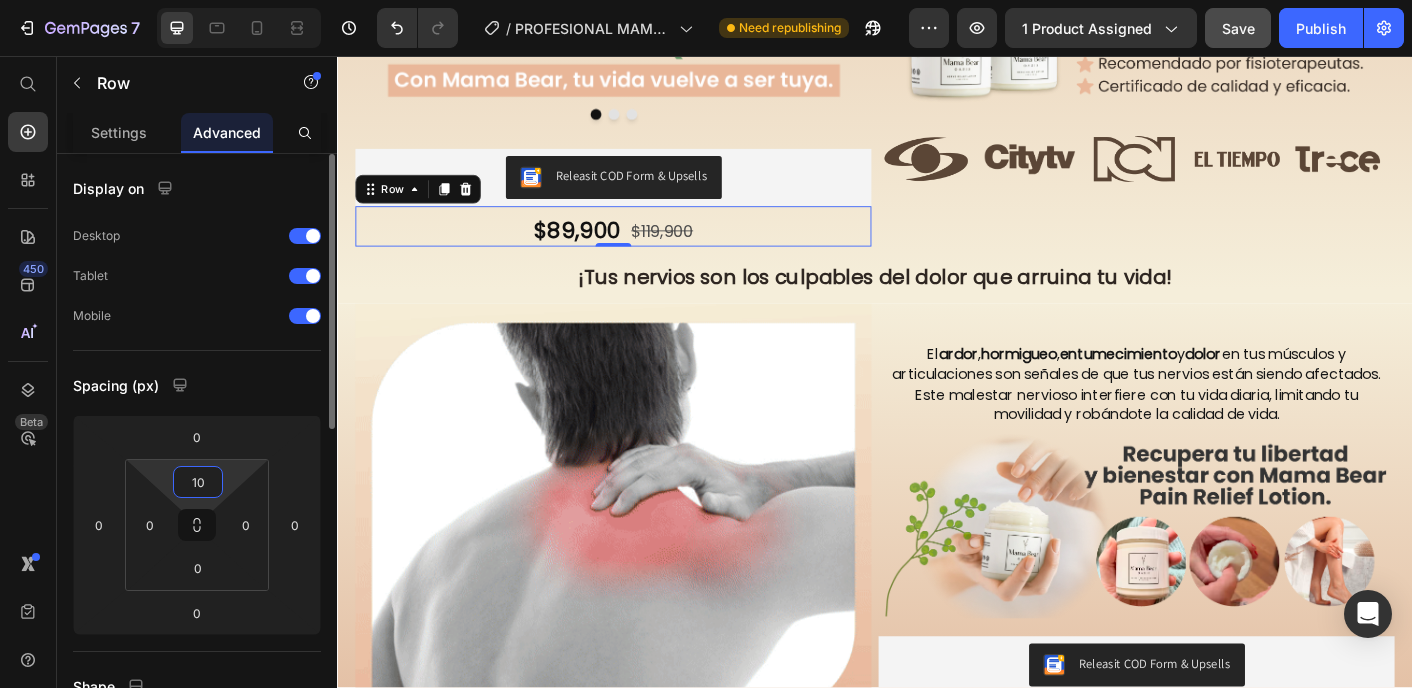 type on "10" 